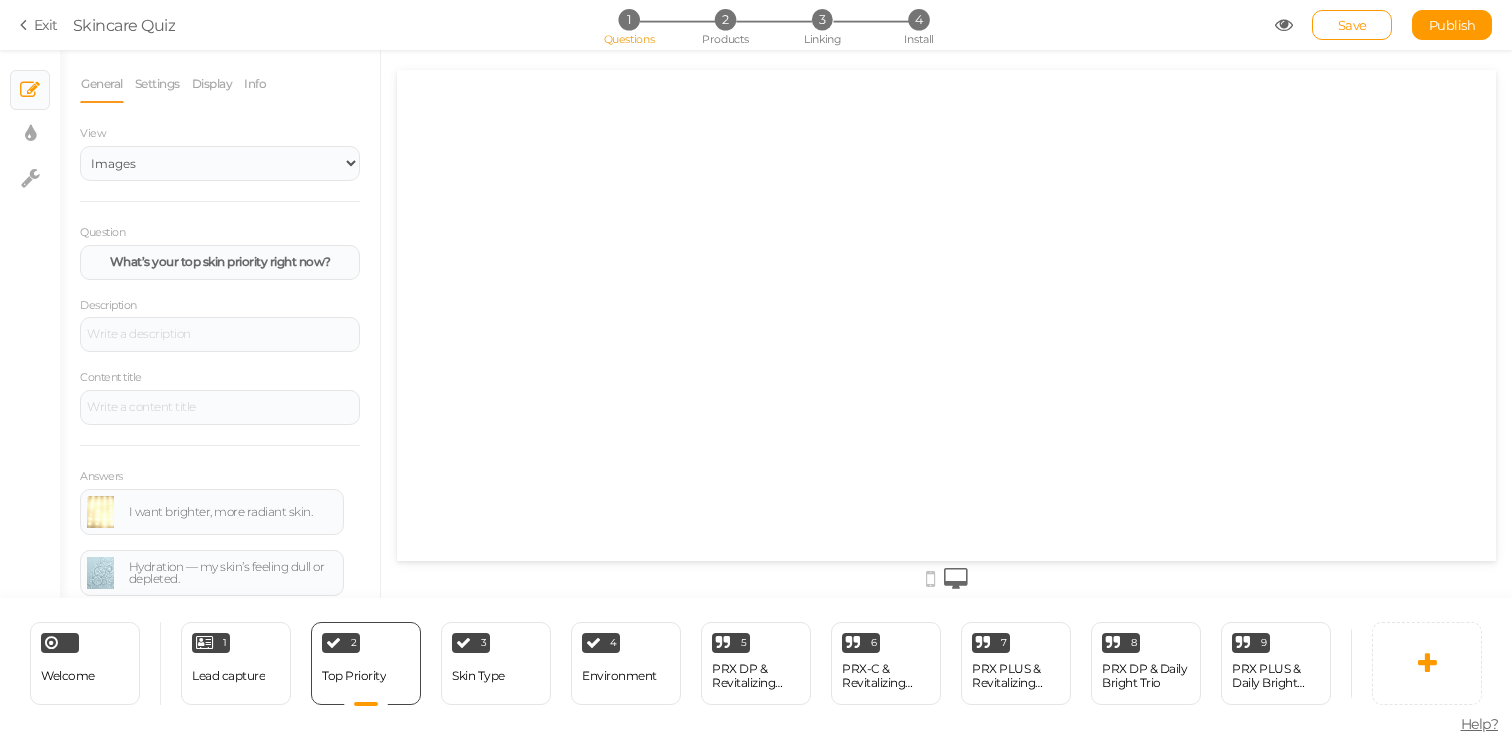 select on "2" 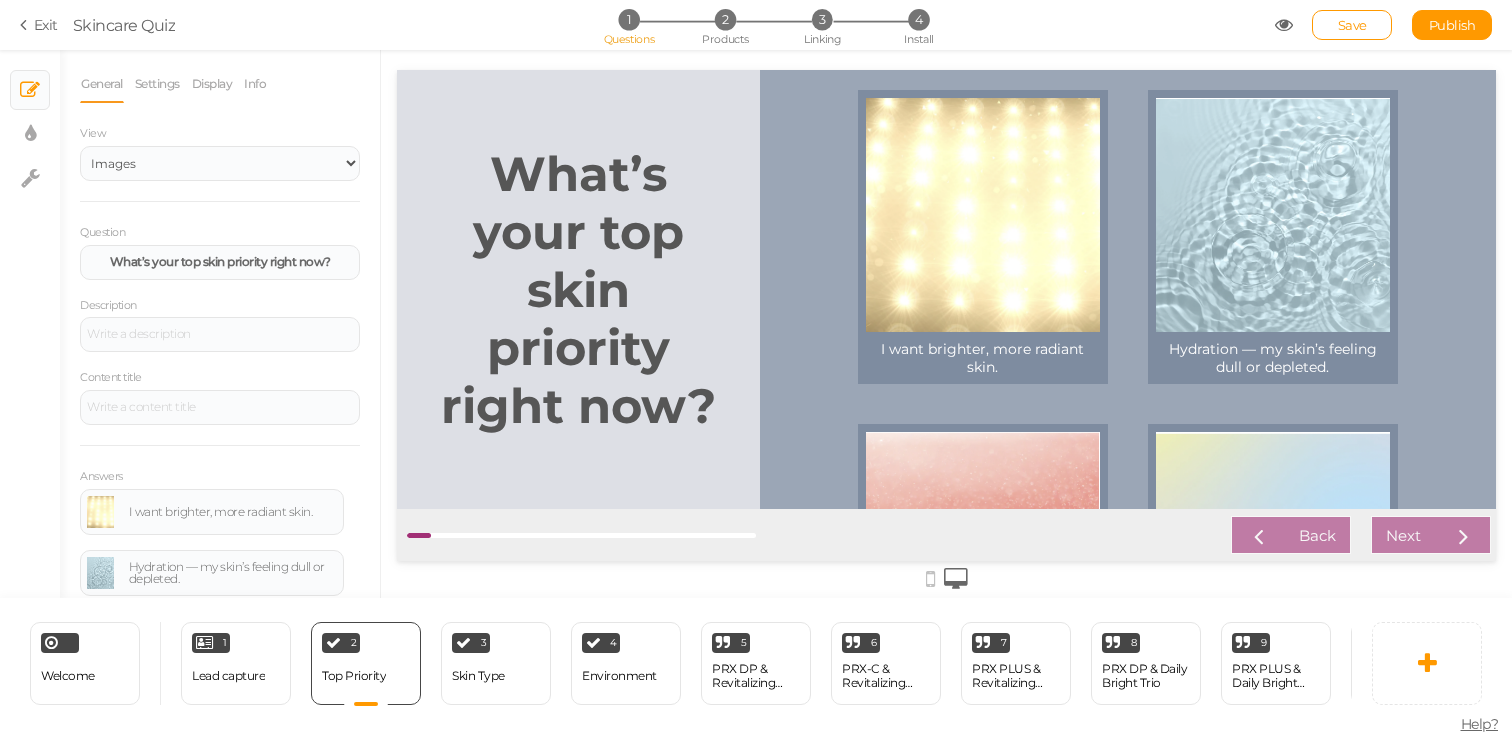 scroll, scrollTop: 0, scrollLeft: 0, axis: both 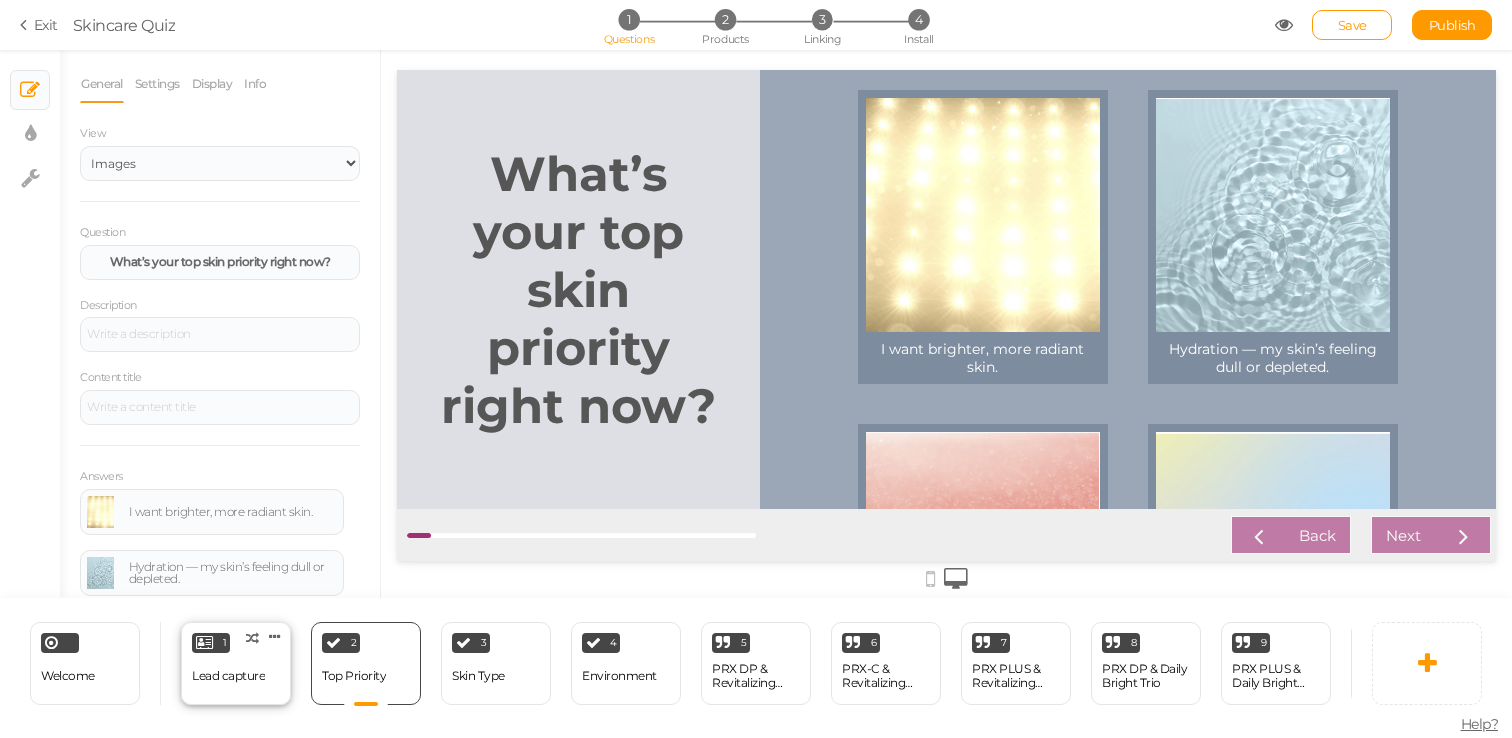 click on "Lead capture" at bounding box center [228, 676] 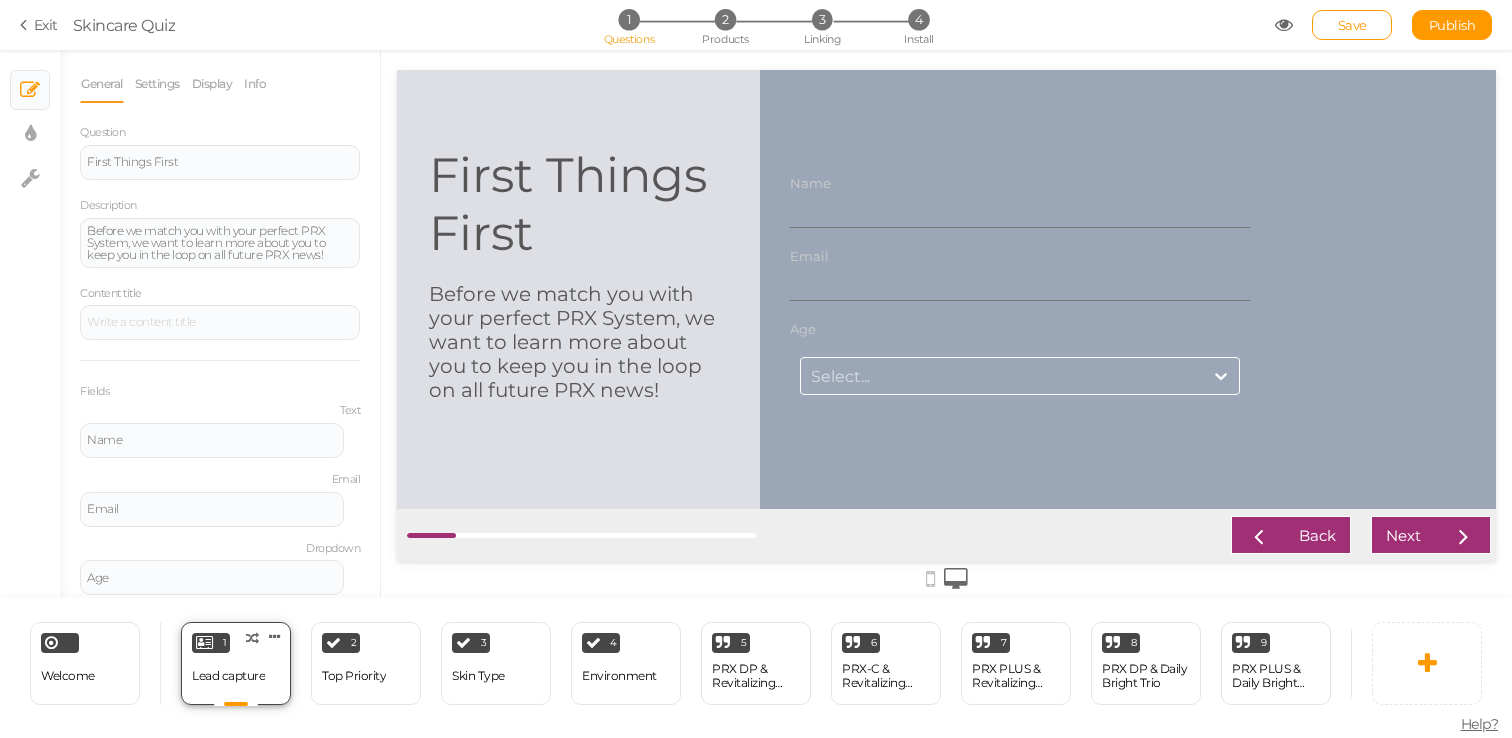 scroll, scrollTop: 0, scrollLeft: 0, axis: both 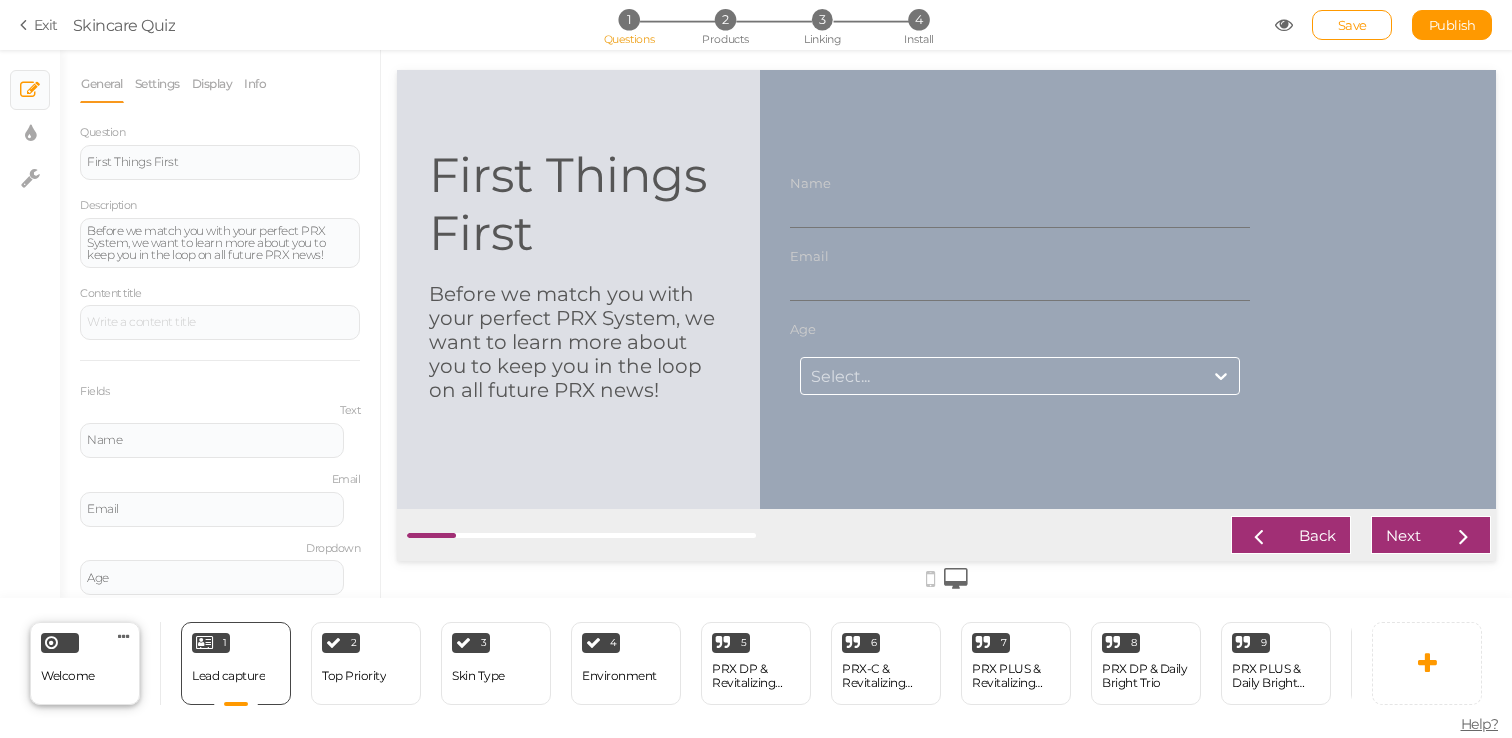 click on "Welcome                       Delete" at bounding box center [85, 663] 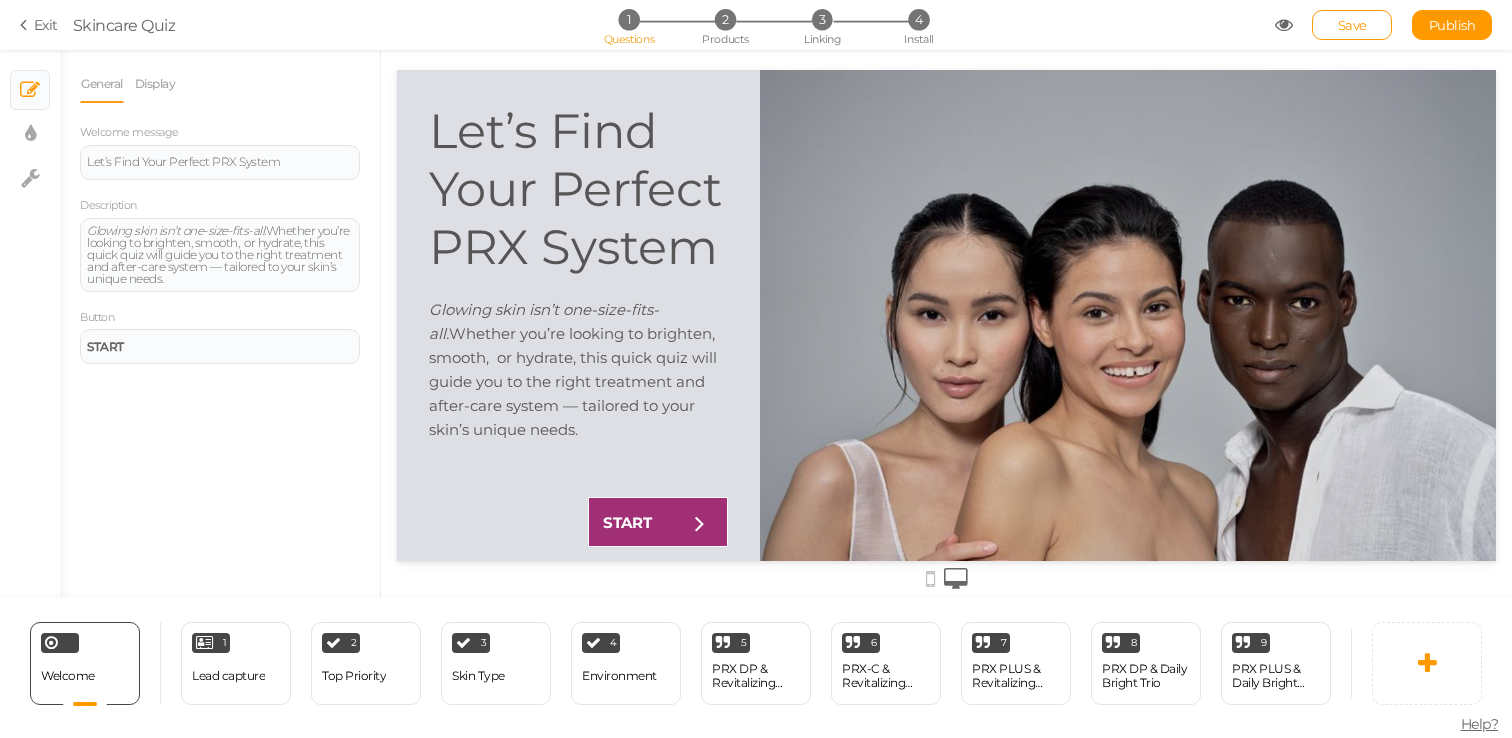 click at bounding box center [1284, 25] 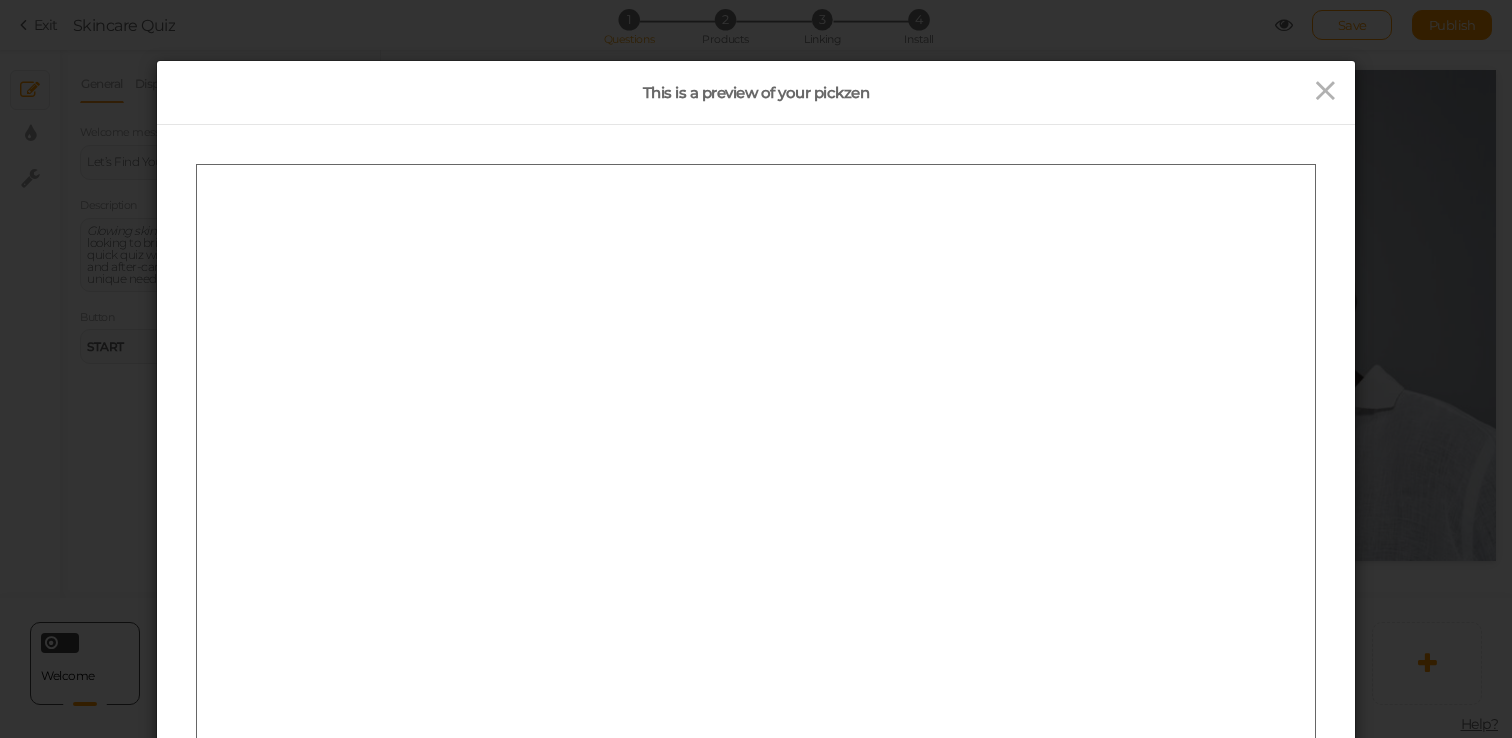 scroll, scrollTop: 0, scrollLeft: 0, axis: both 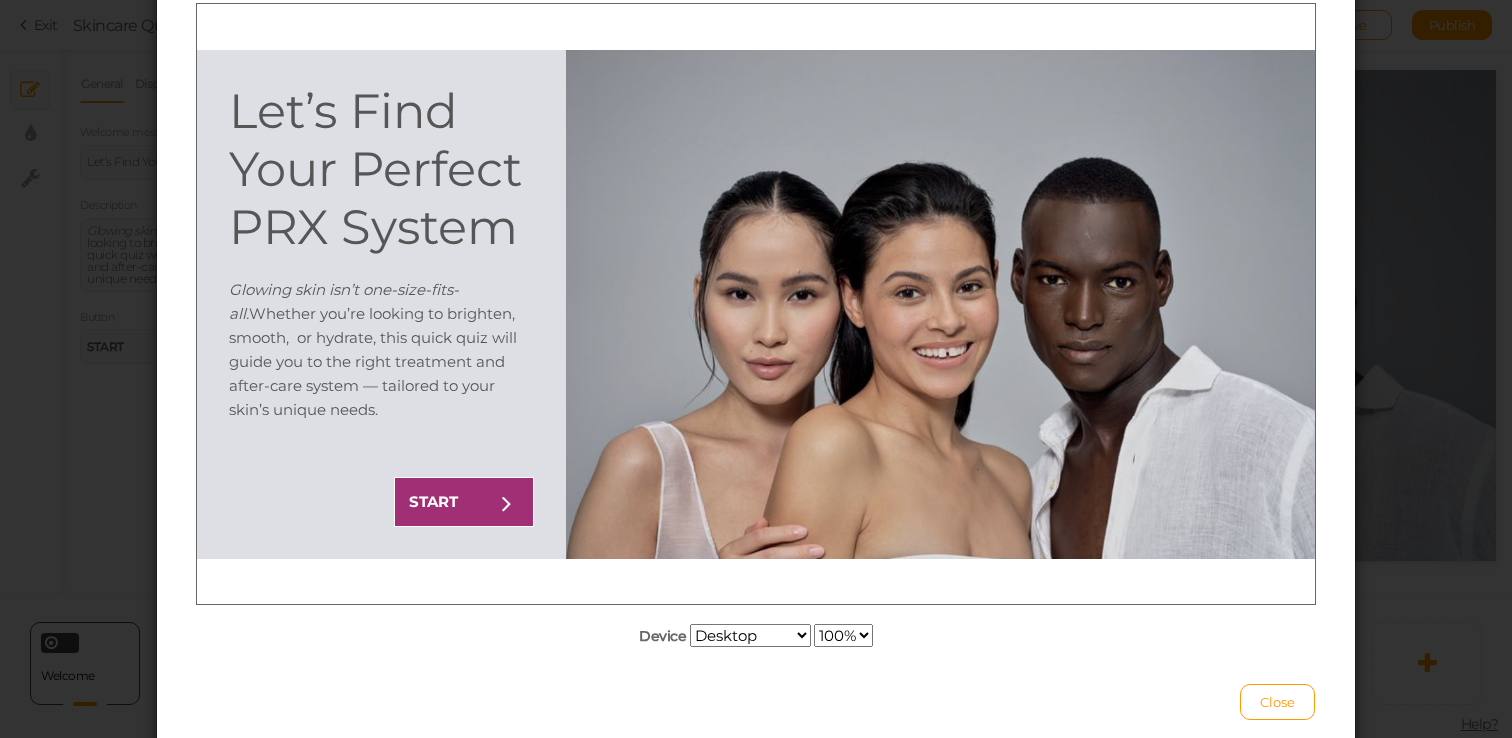 click at bounding box center (940, 303) 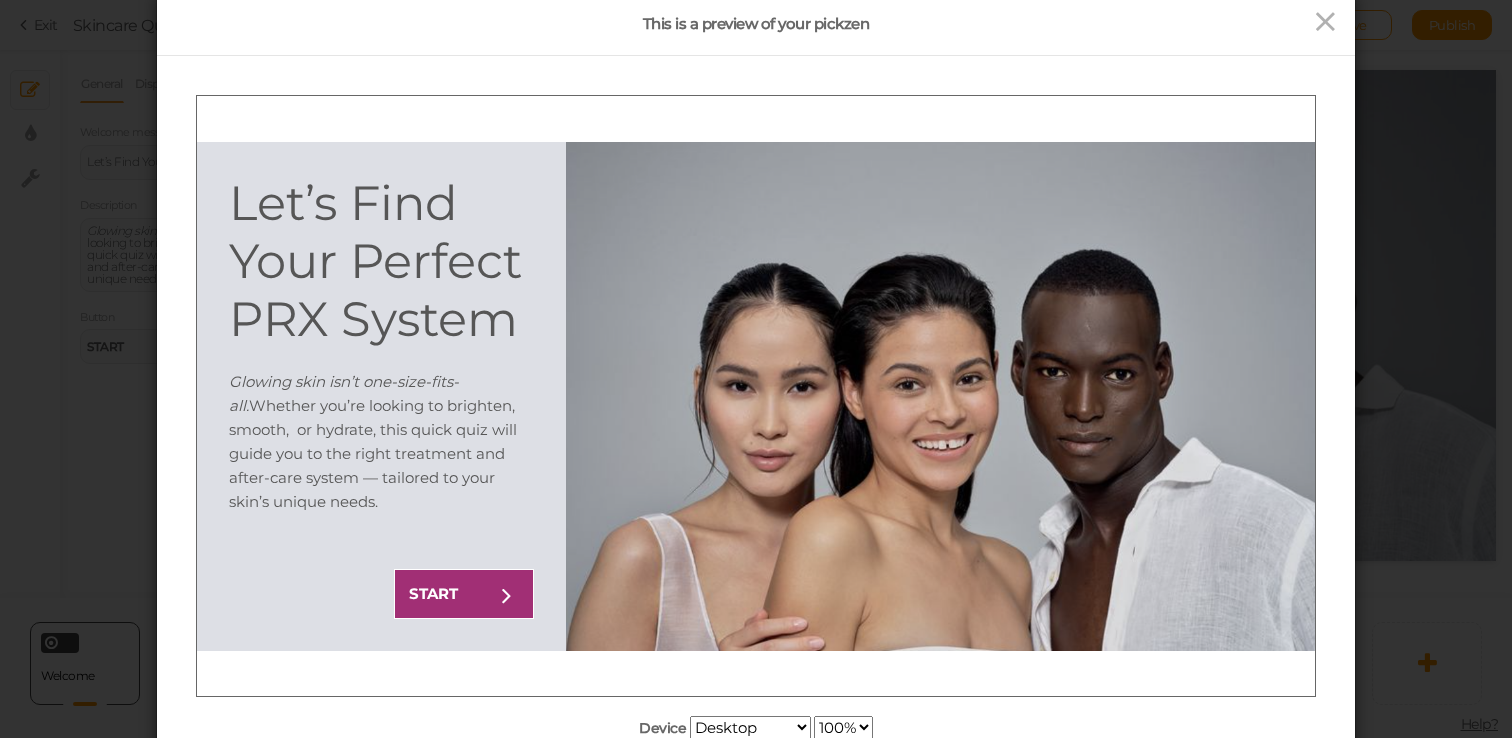 scroll, scrollTop: 64, scrollLeft: 0, axis: vertical 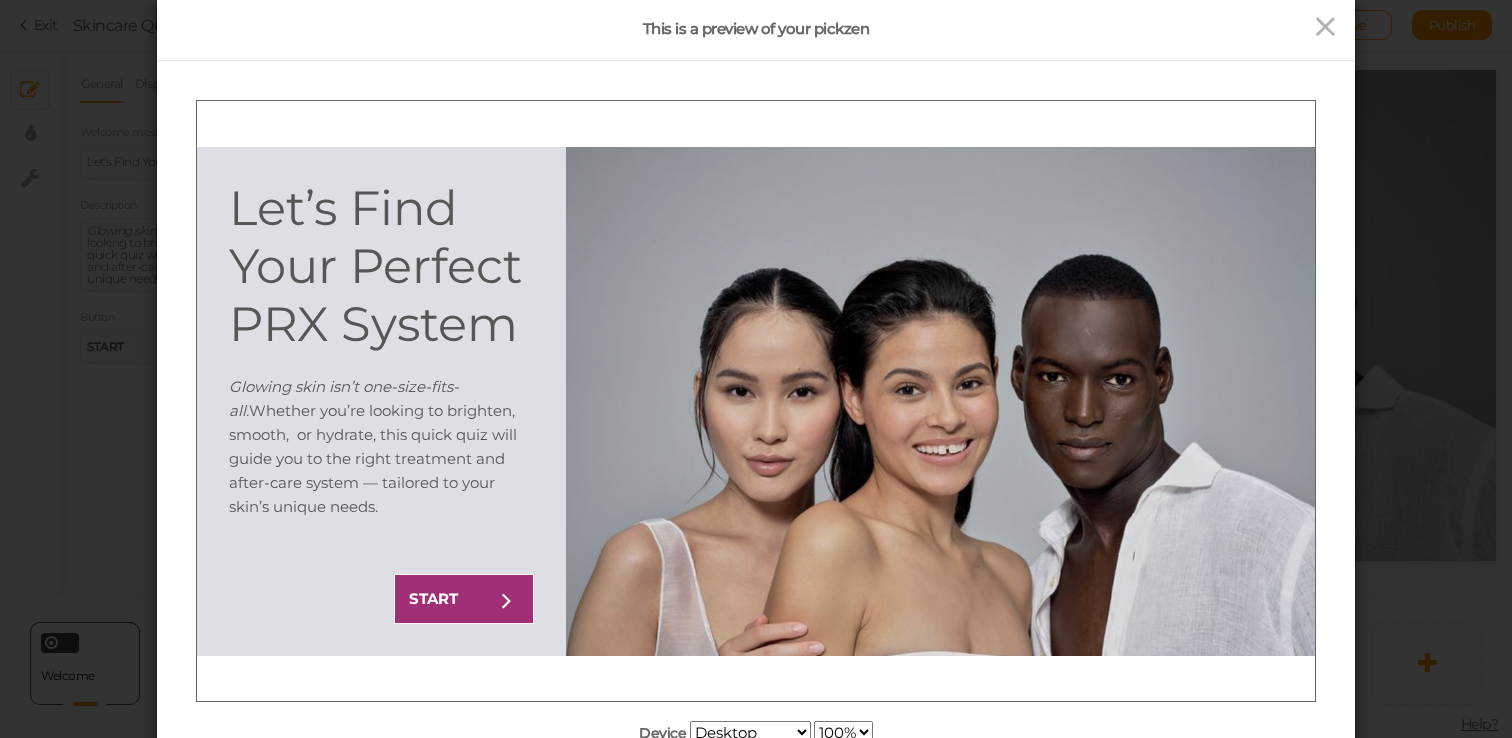 click at bounding box center [940, 400] 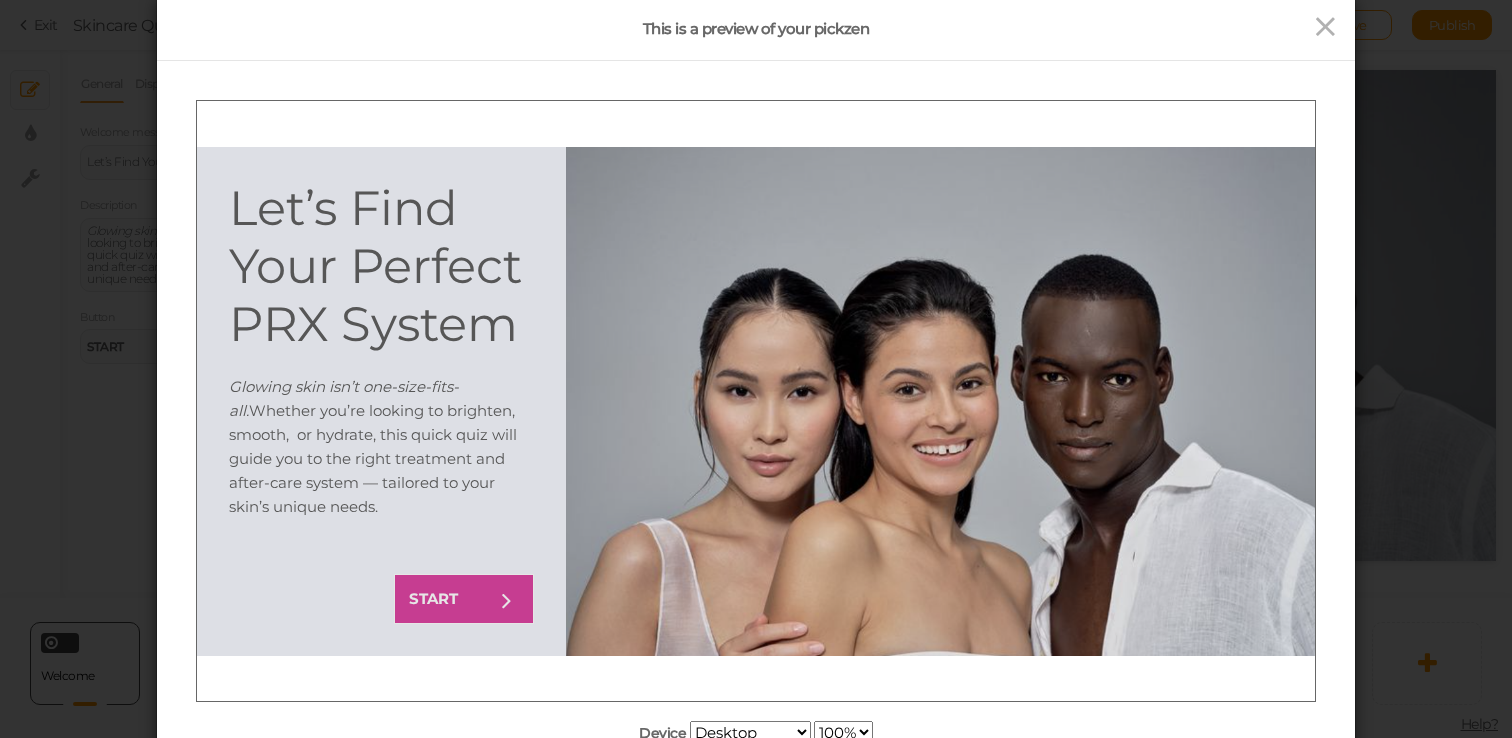 click on "START" at bounding box center (464, 598) 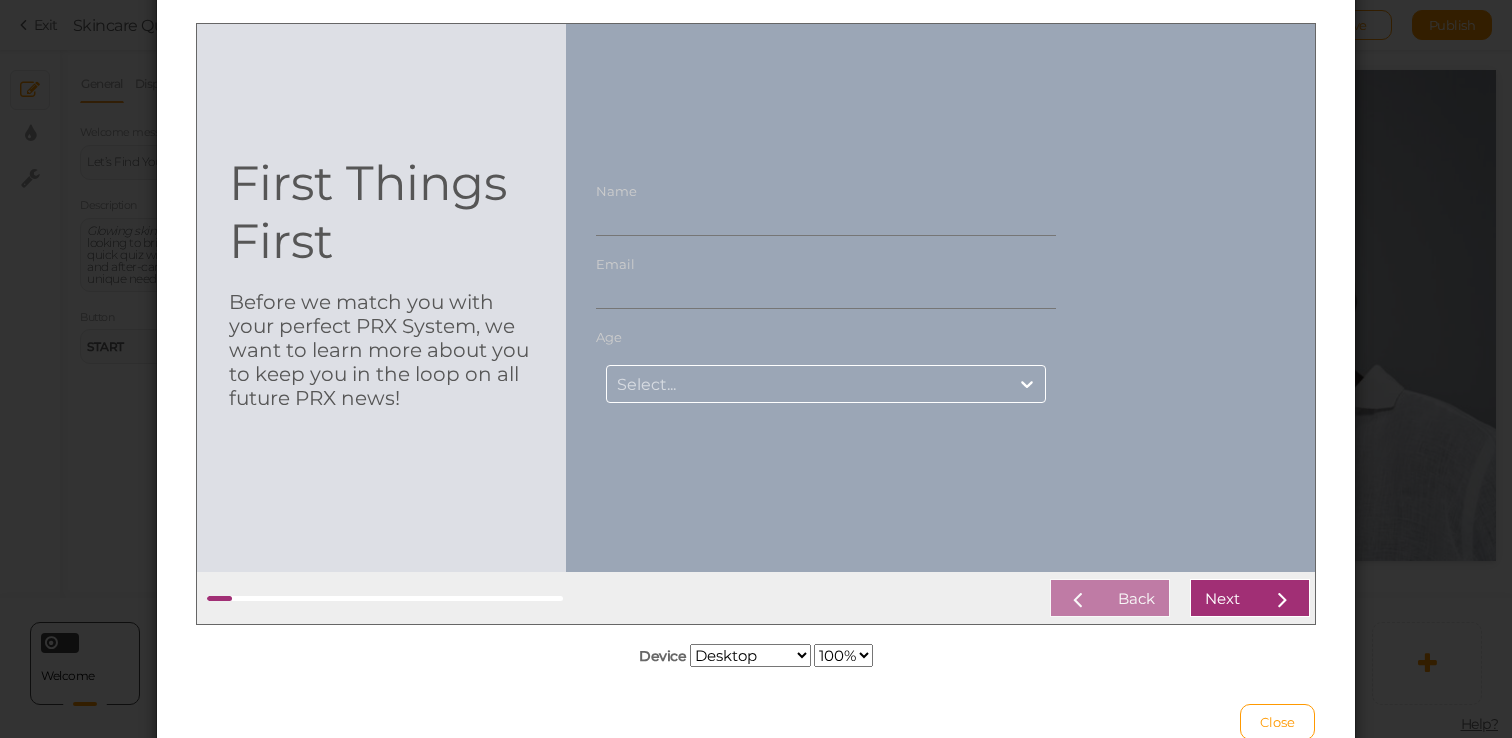 scroll, scrollTop: 163, scrollLeft: 0, axis: vertical 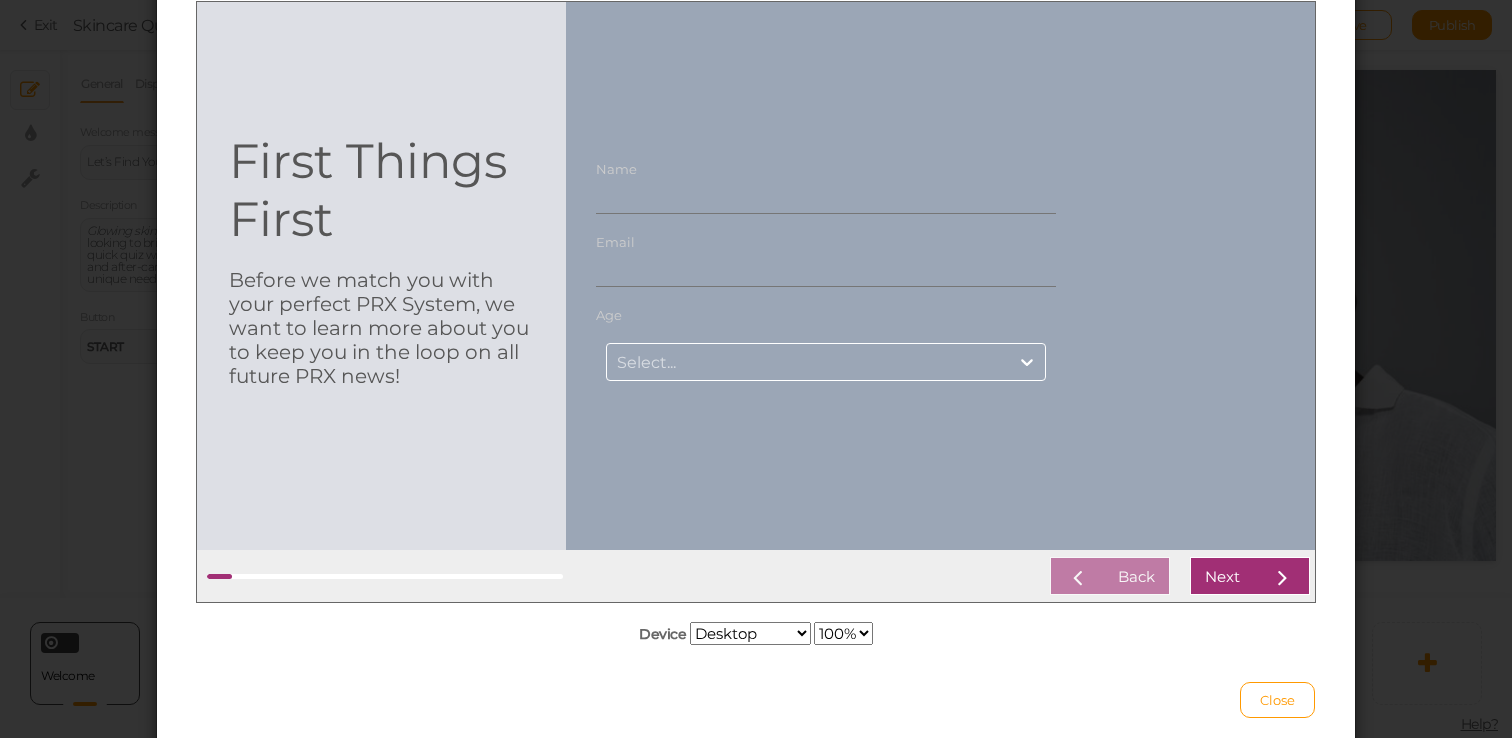 click on "Back Next" at bounding box center (939, 575) 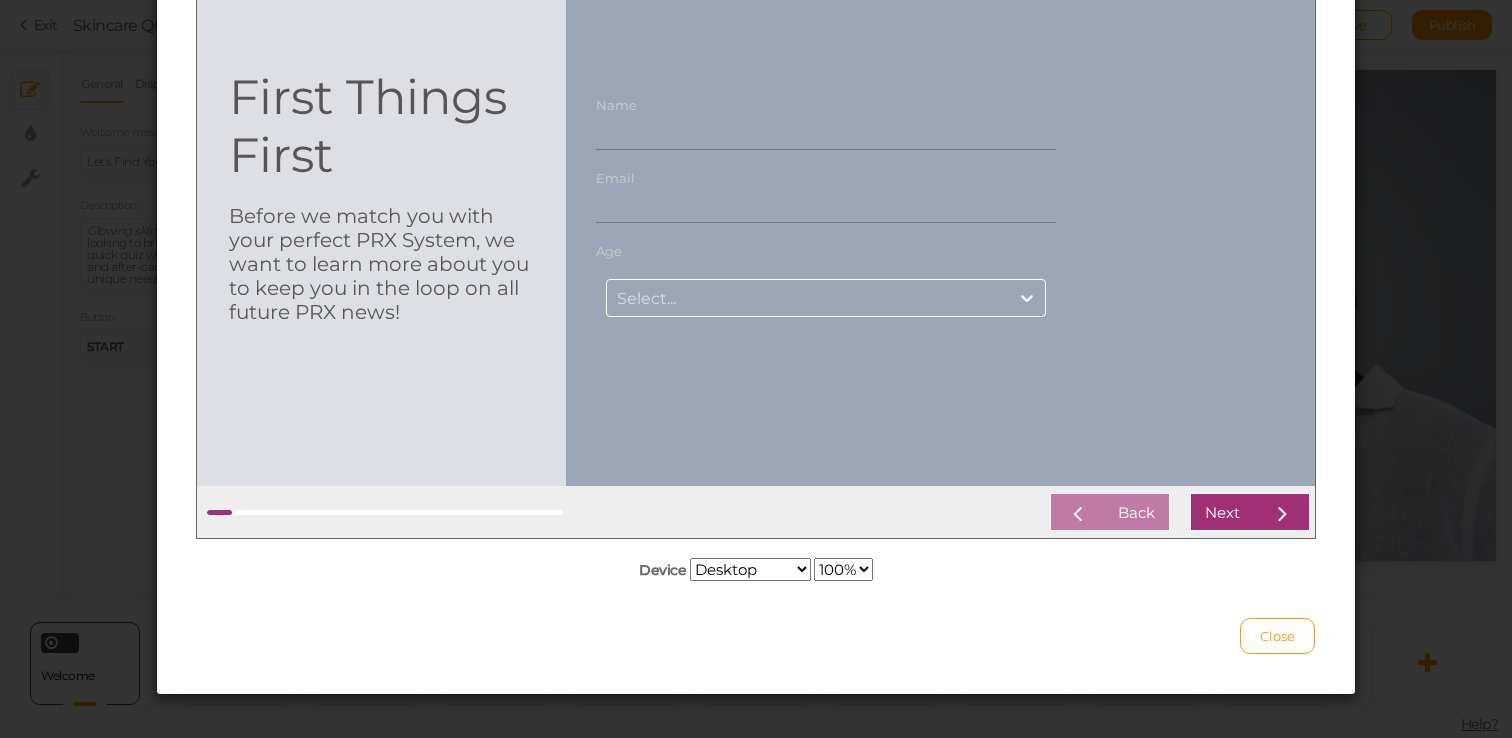 scroll, scrollTop: 216, scrollLeft: 0, axis: vertical 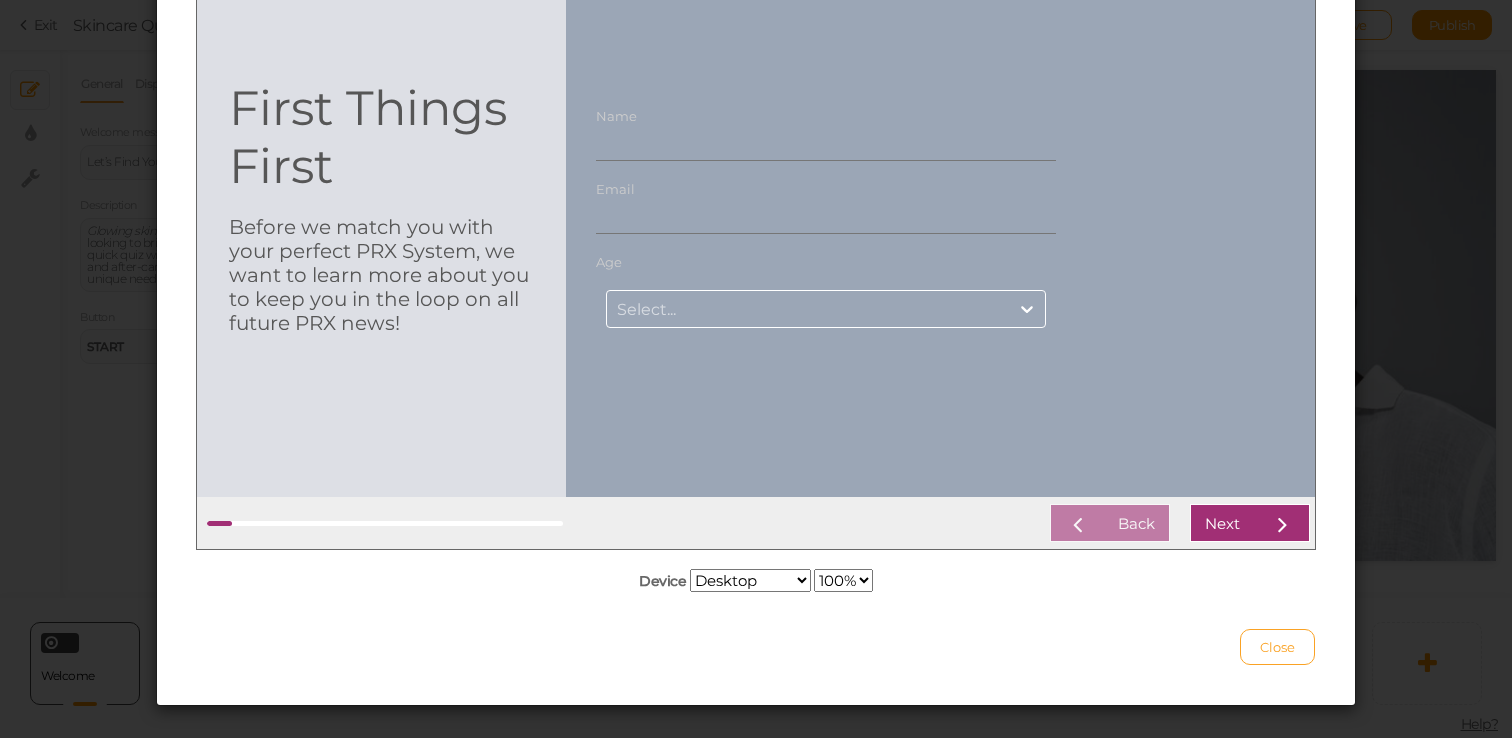 click on "Close" at bounding box center [1277, 647] 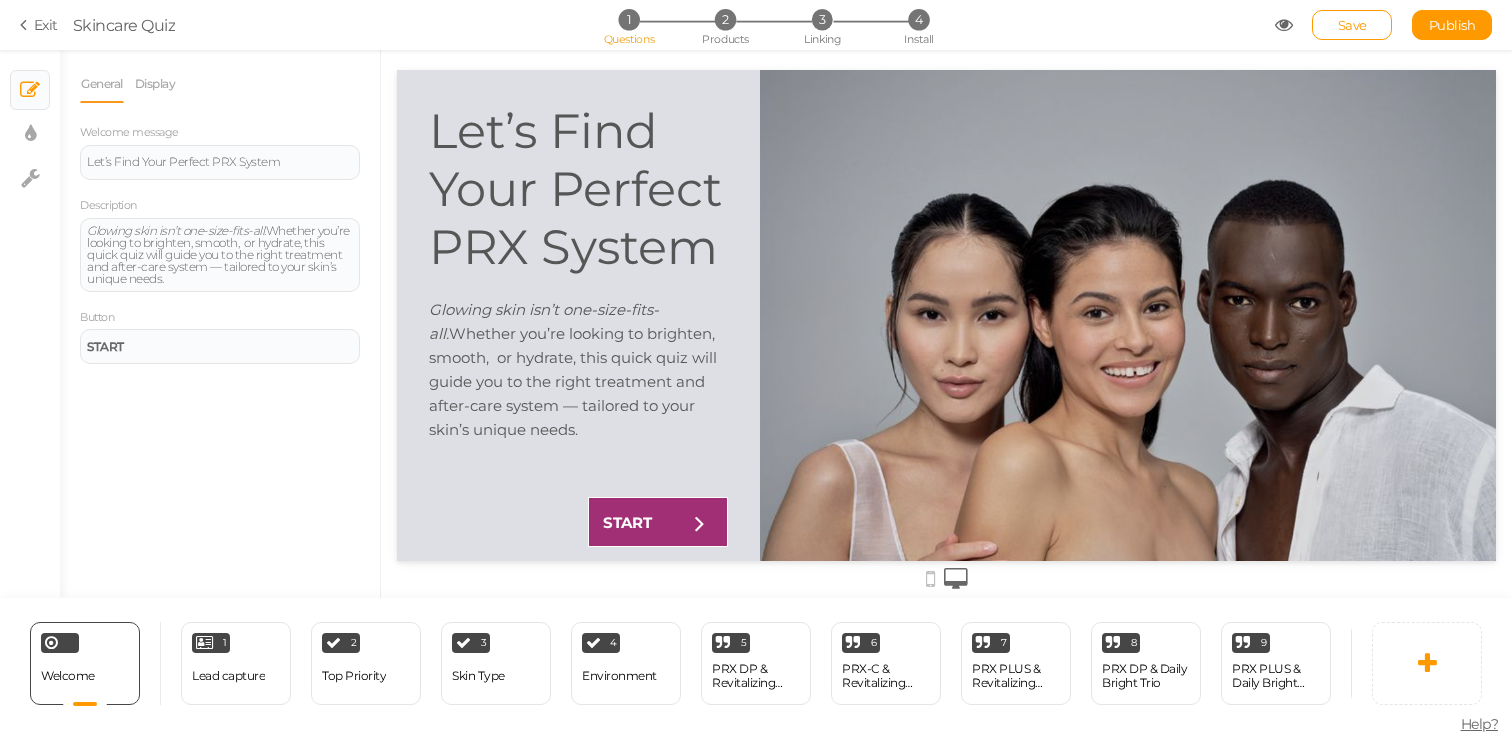 click at bounding box center [1284, 25] 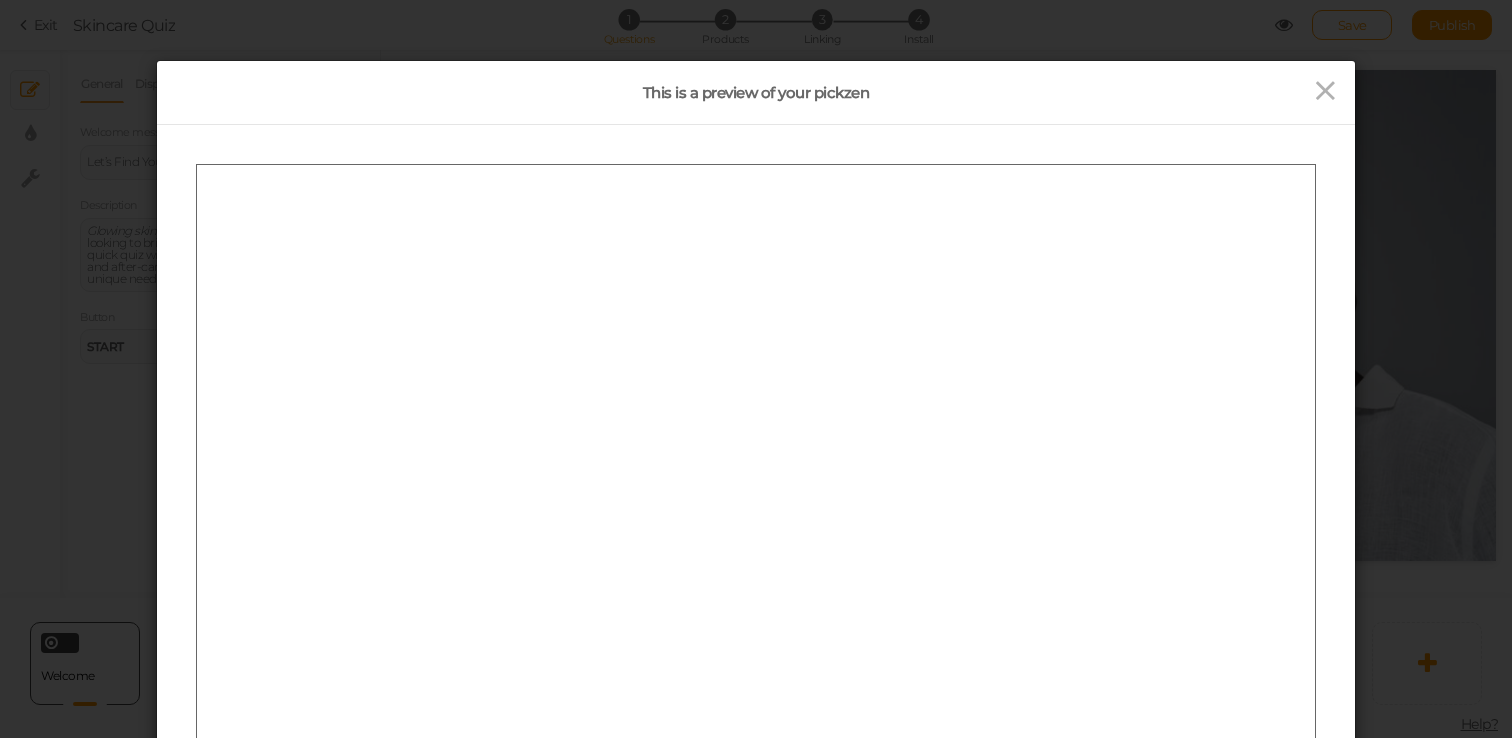 scroll, scrollTop: 0, scrollLeft: 0, axis: both 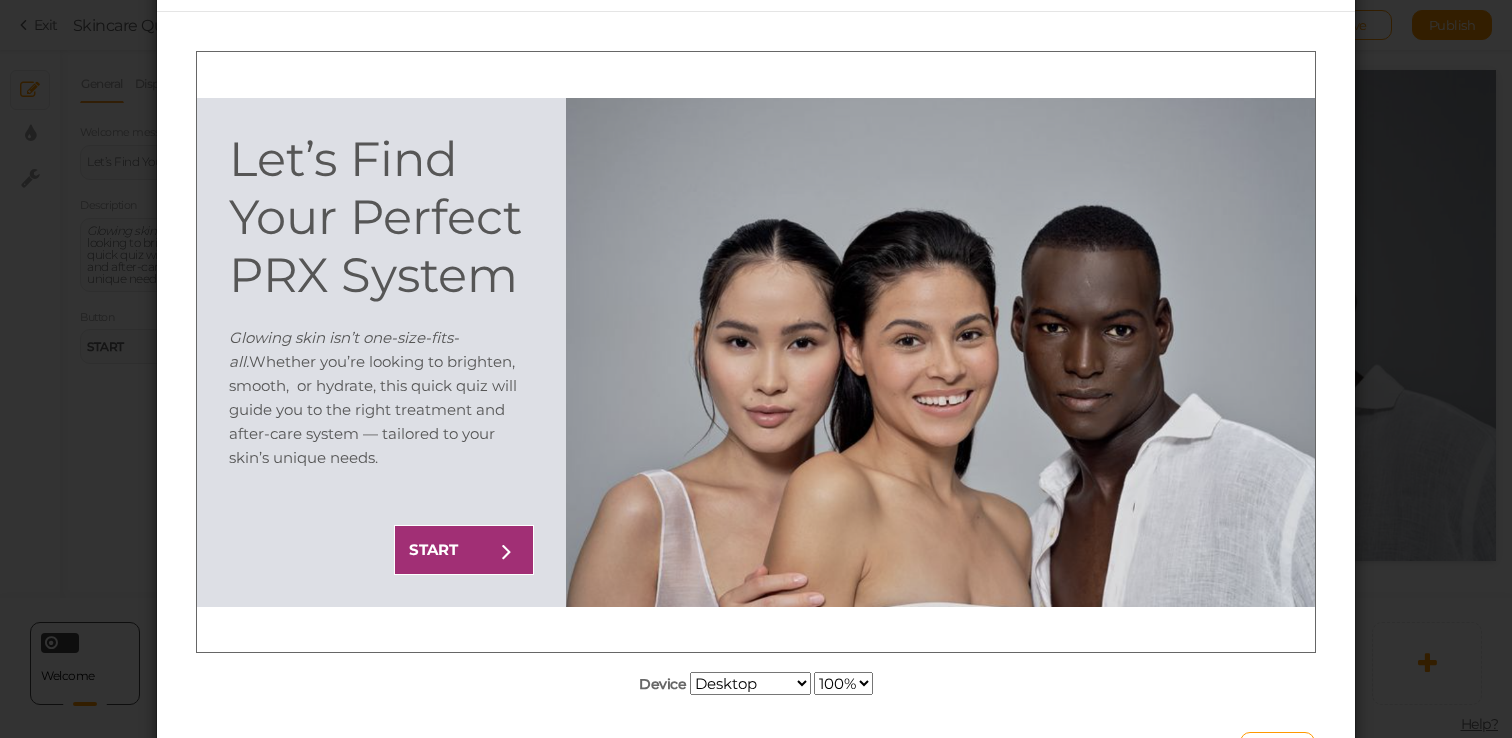 click at bounding box center [940, 351] 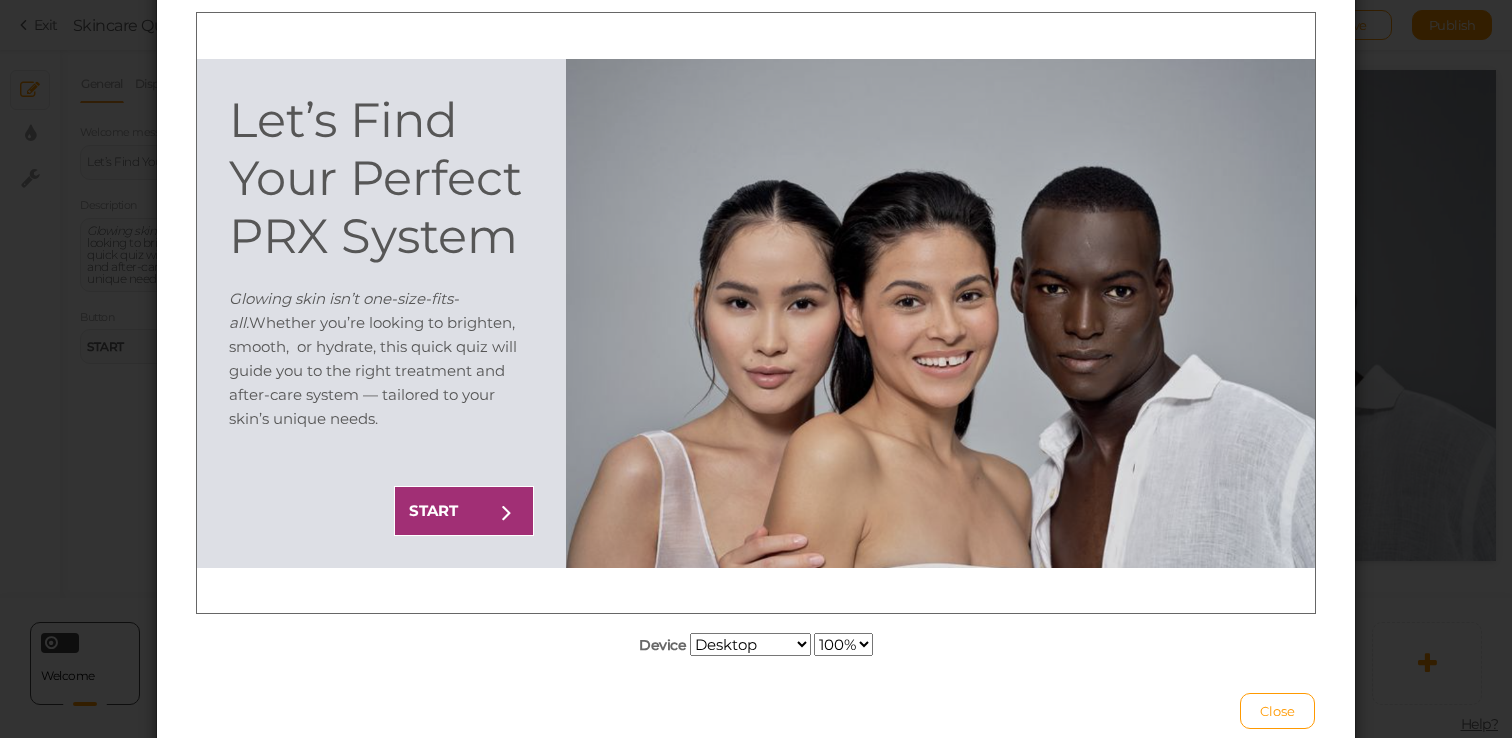 scroll, scrollTop: 147, scrollLeft: 0, axis: vertical 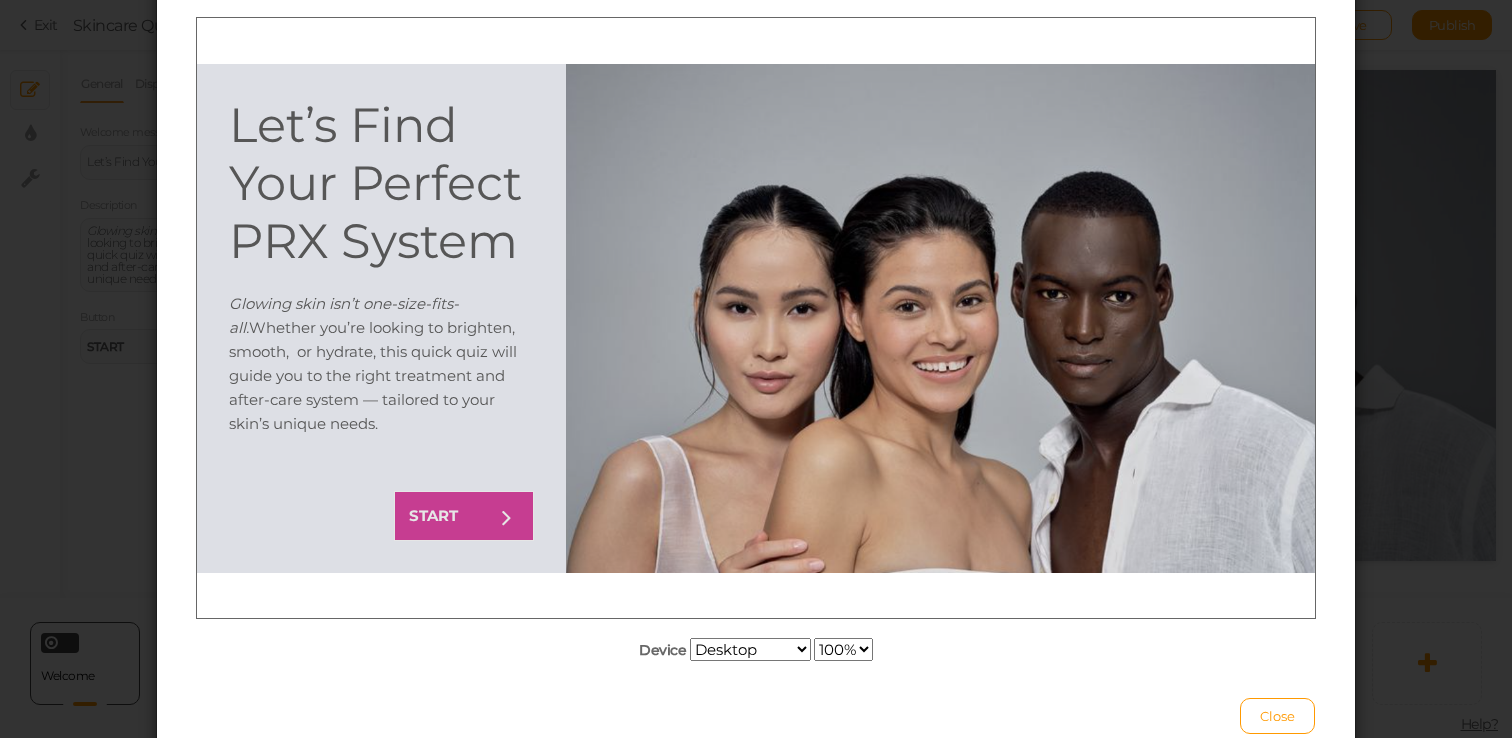 click on "START" at bounding box center [464, 515] 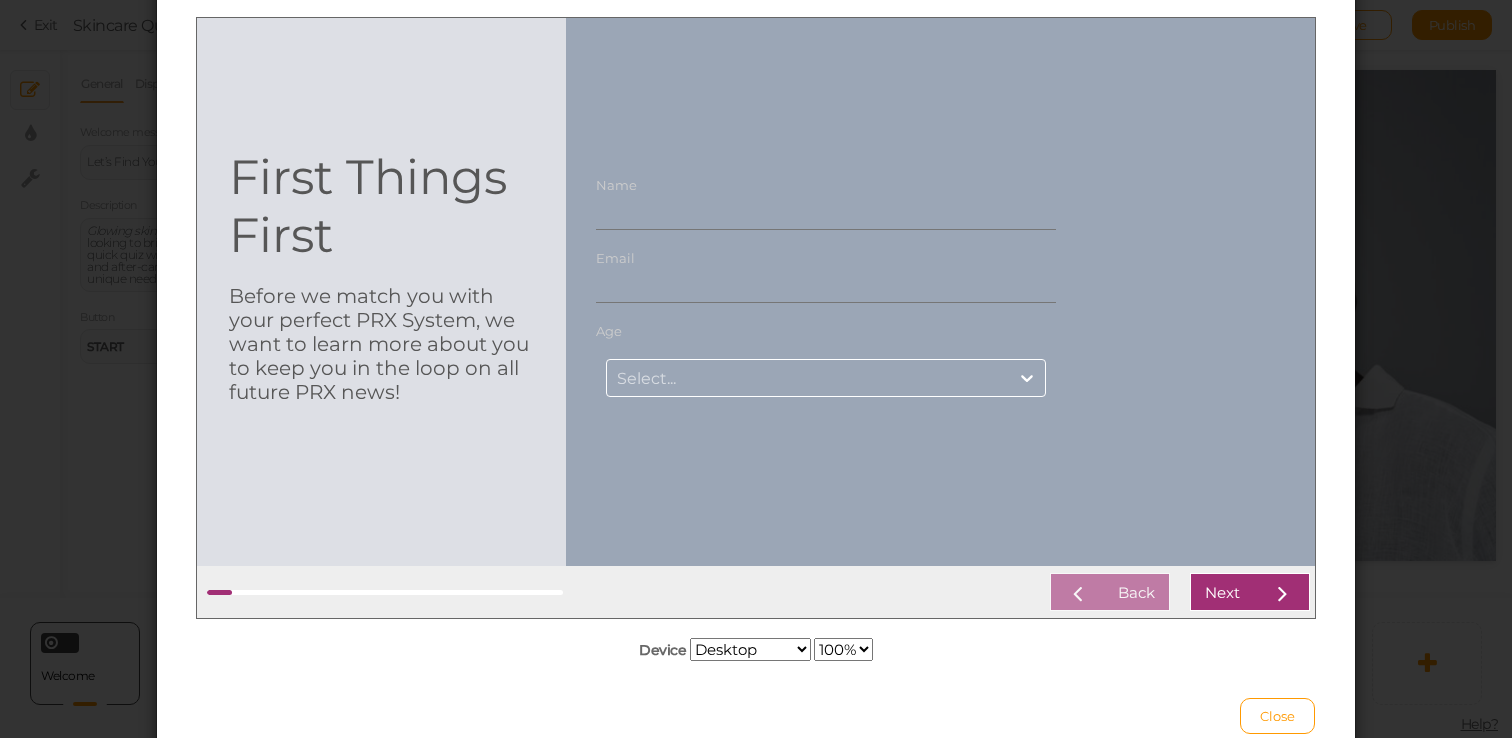click on "Name" at bounding box center [826, 210] 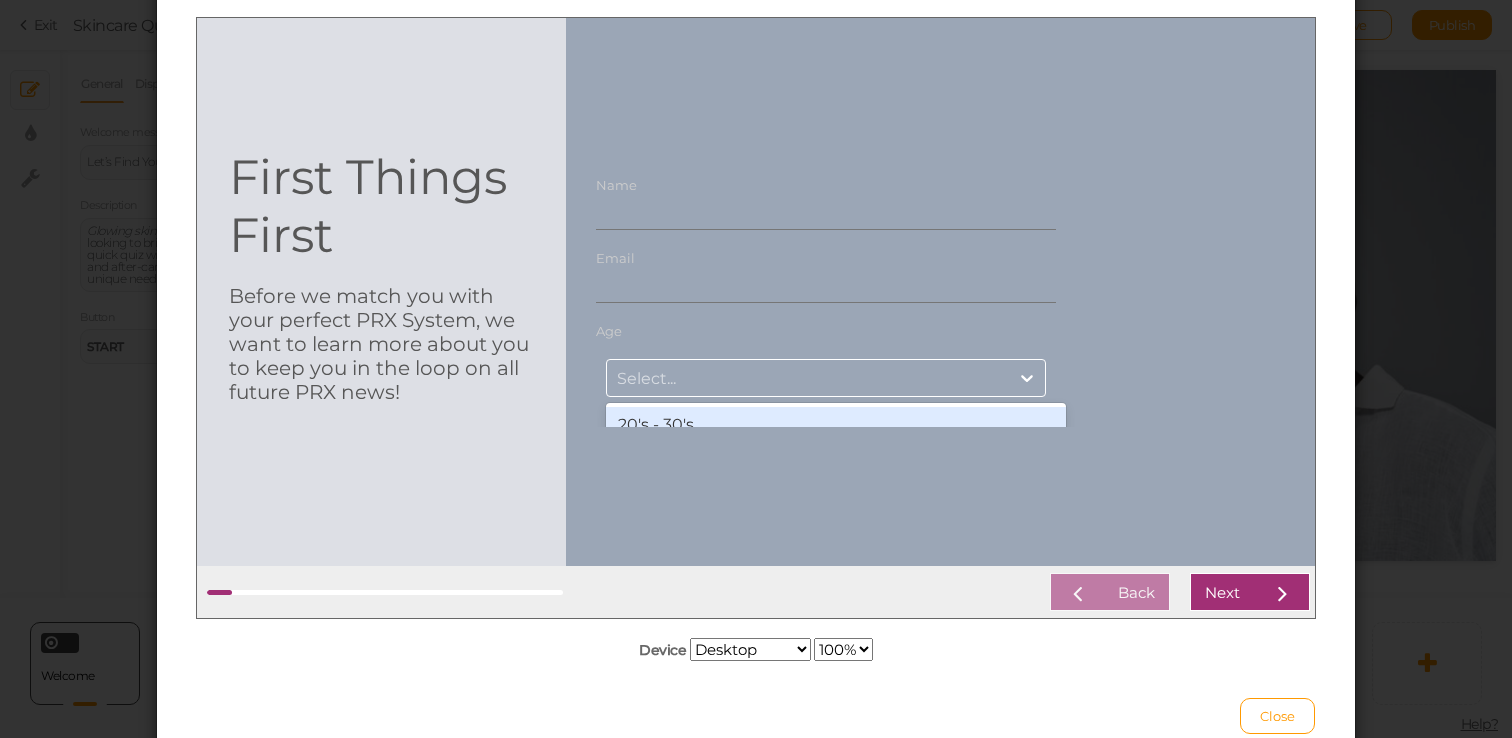 click on "Select..." at bounding box center [808, 377] 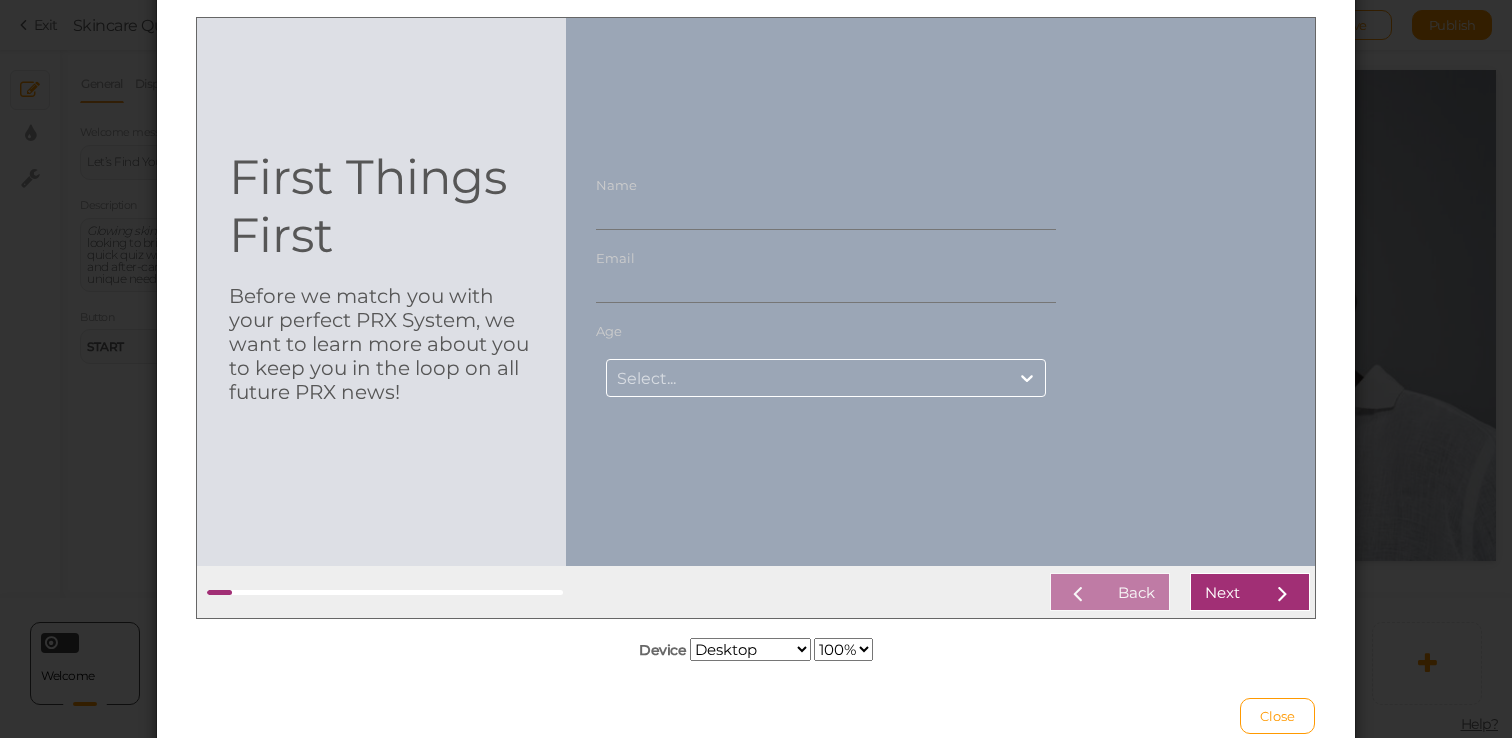 click at bounding box center [940, 291] 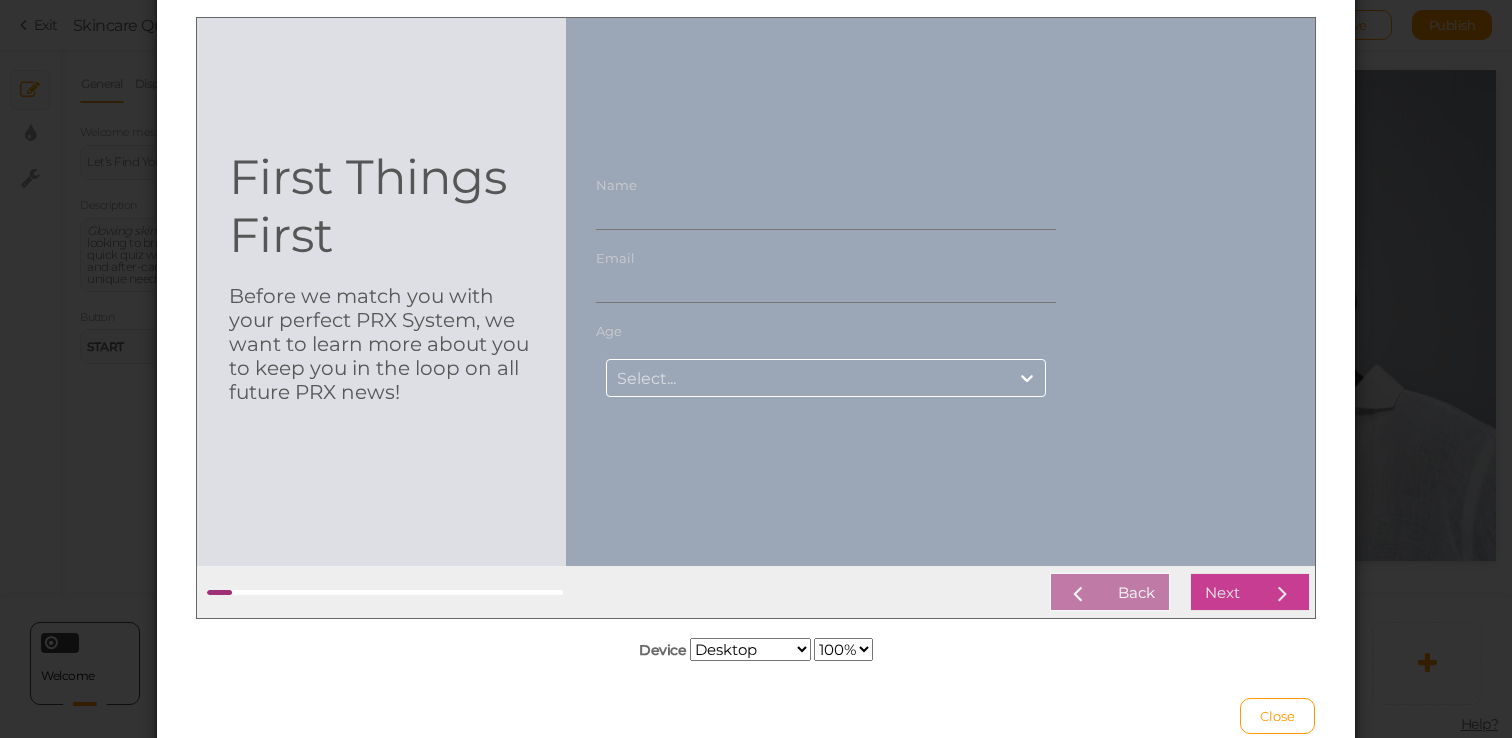 click on "Next" at bounding box center [1250, 591] 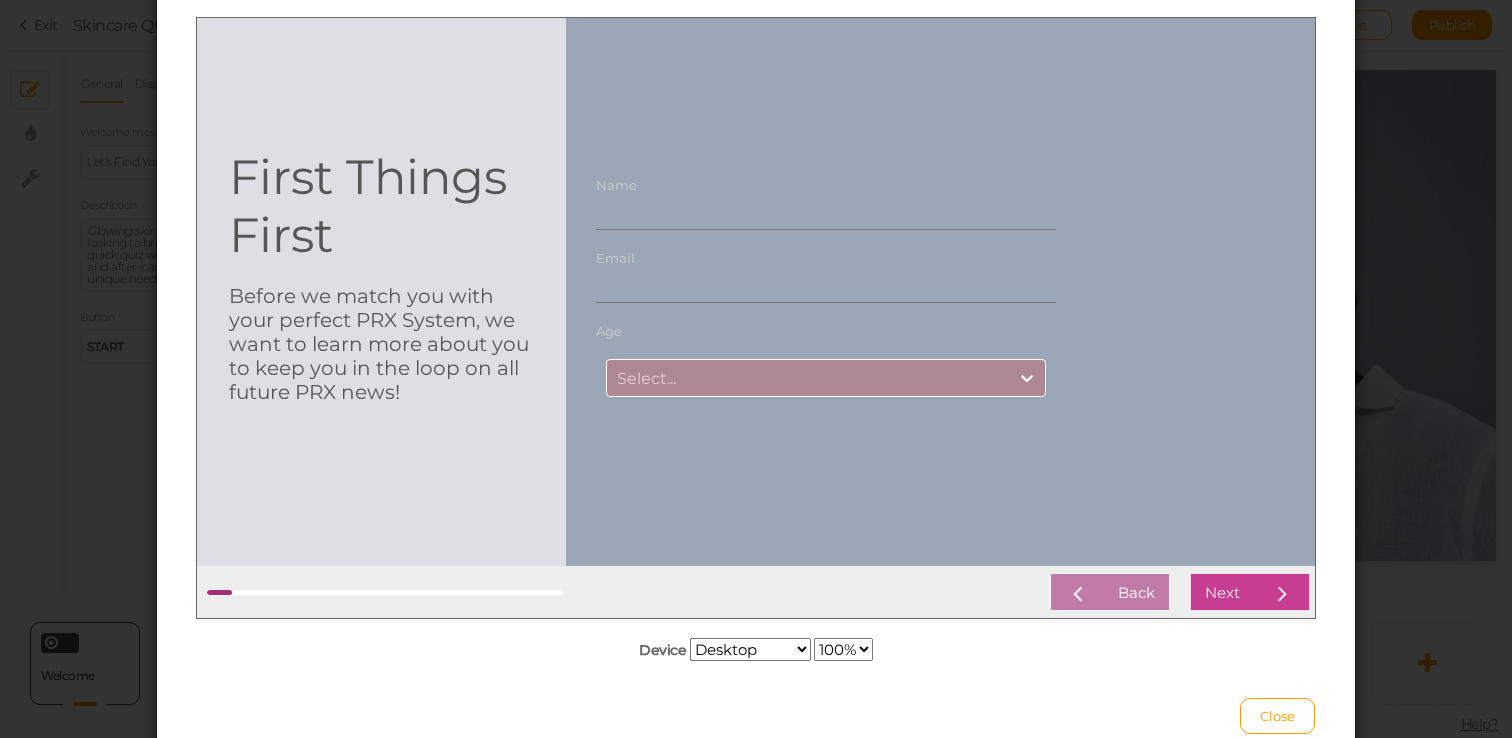 click on "Next" at bounding box center [1250, 591] 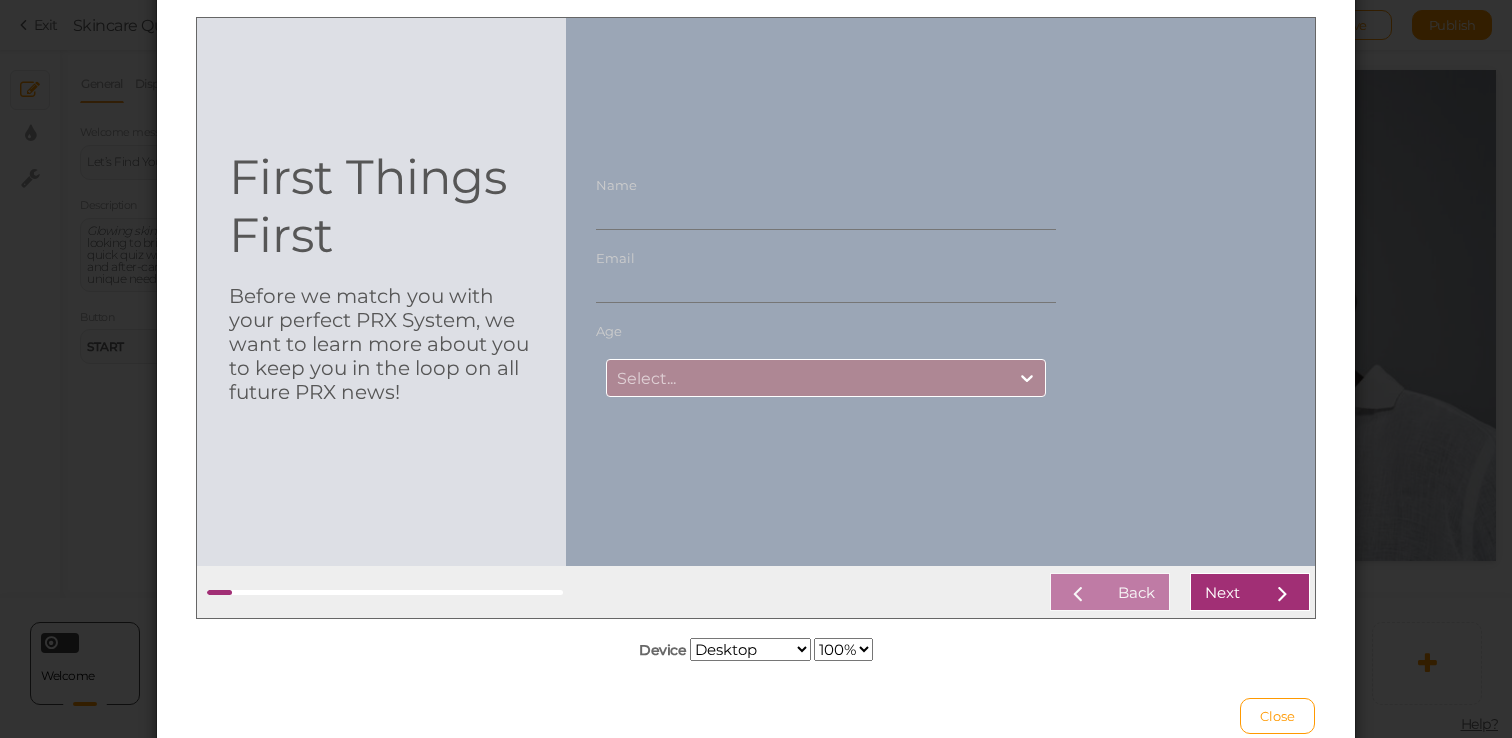 click on "Select..." at bounding box center [808, 377] 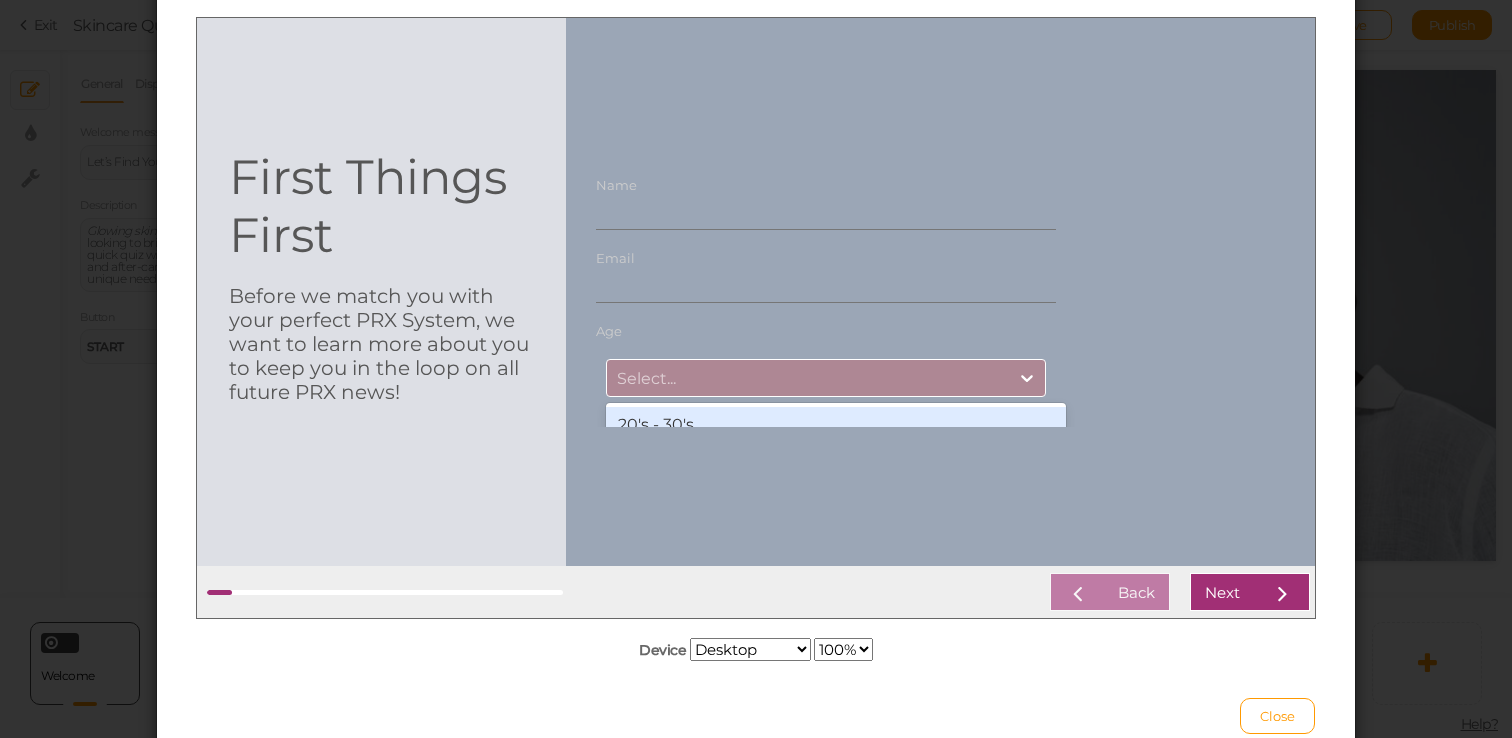 click on "20's - 30's" at bounding box center [836, 423] 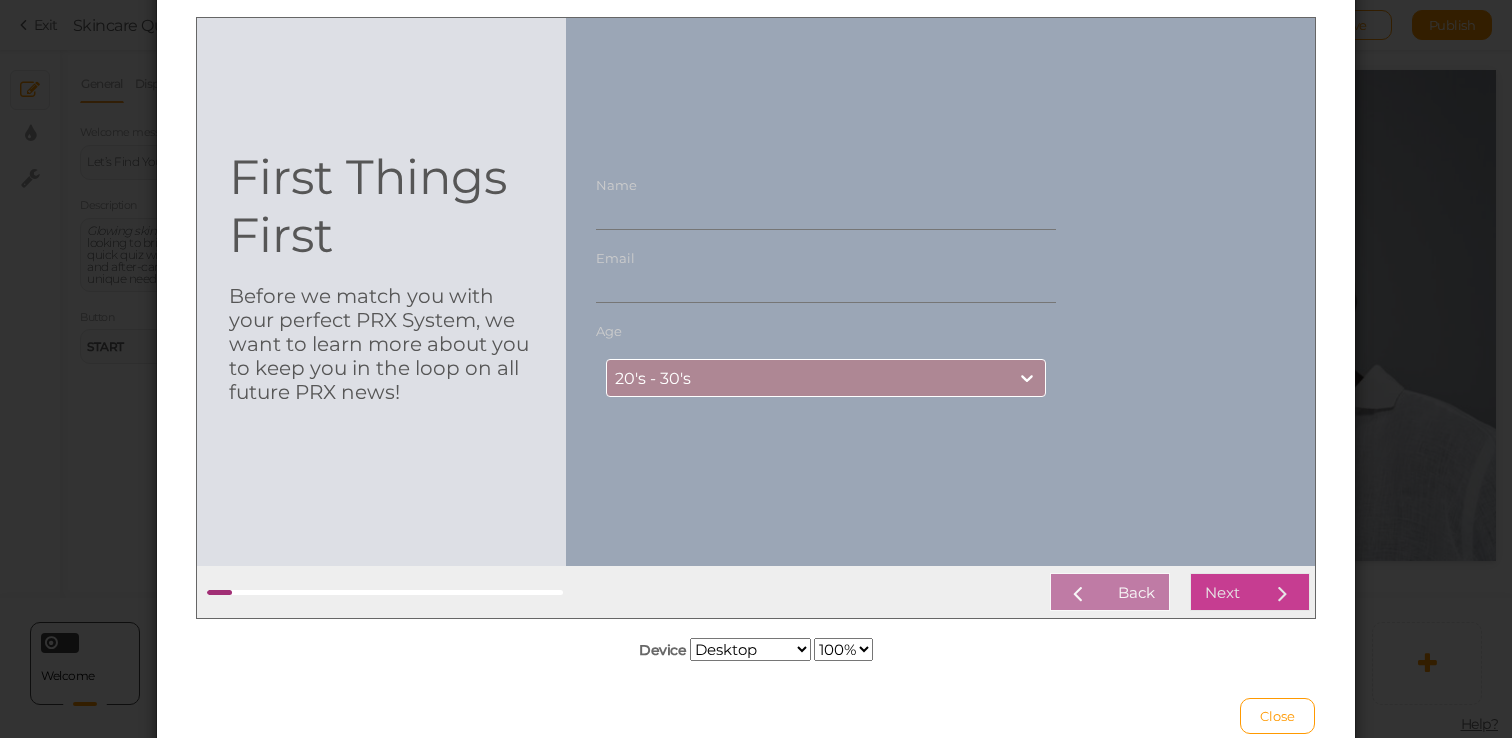 click on "Next" at bounding box center (1250, 591) 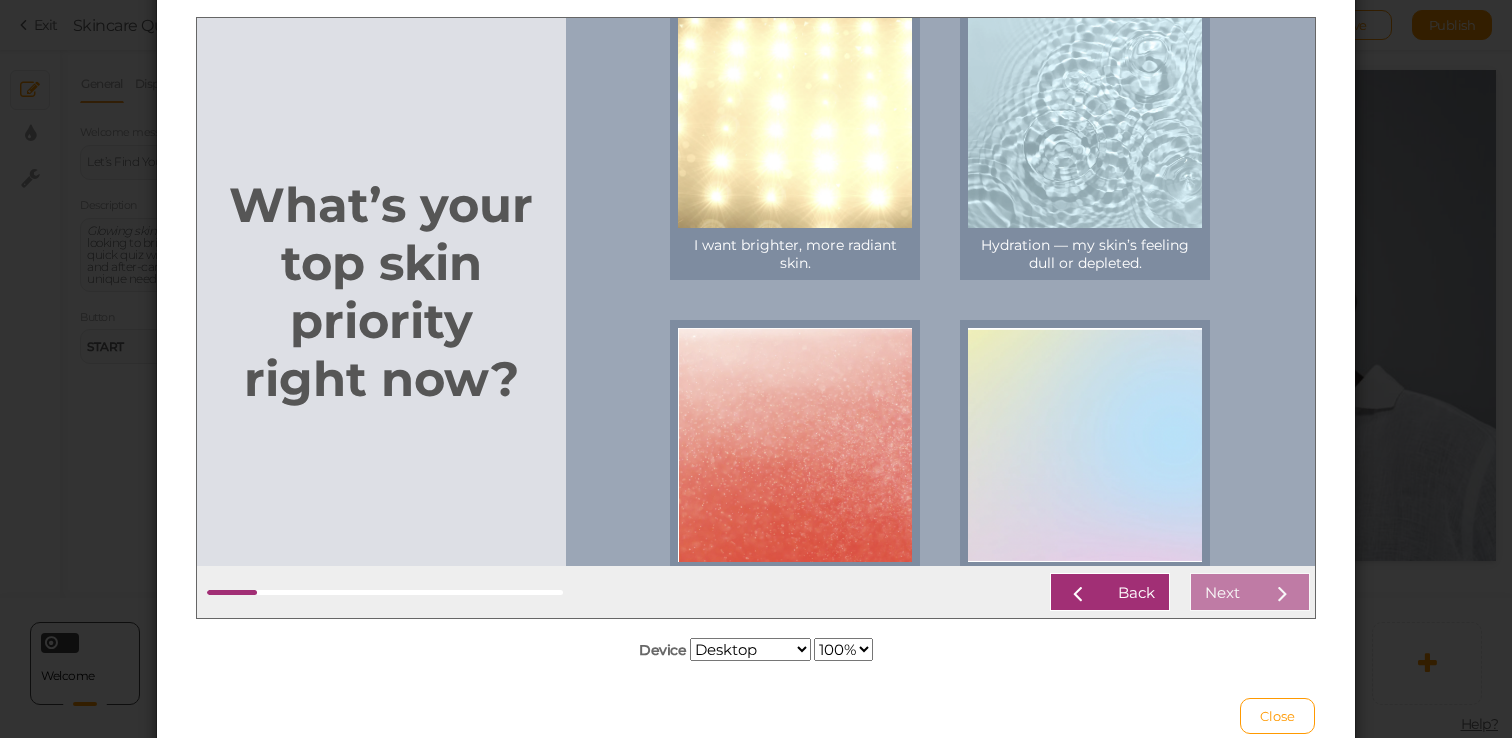 scroll, scrollTop: 17, scrollLeft: 0, axis: vertical 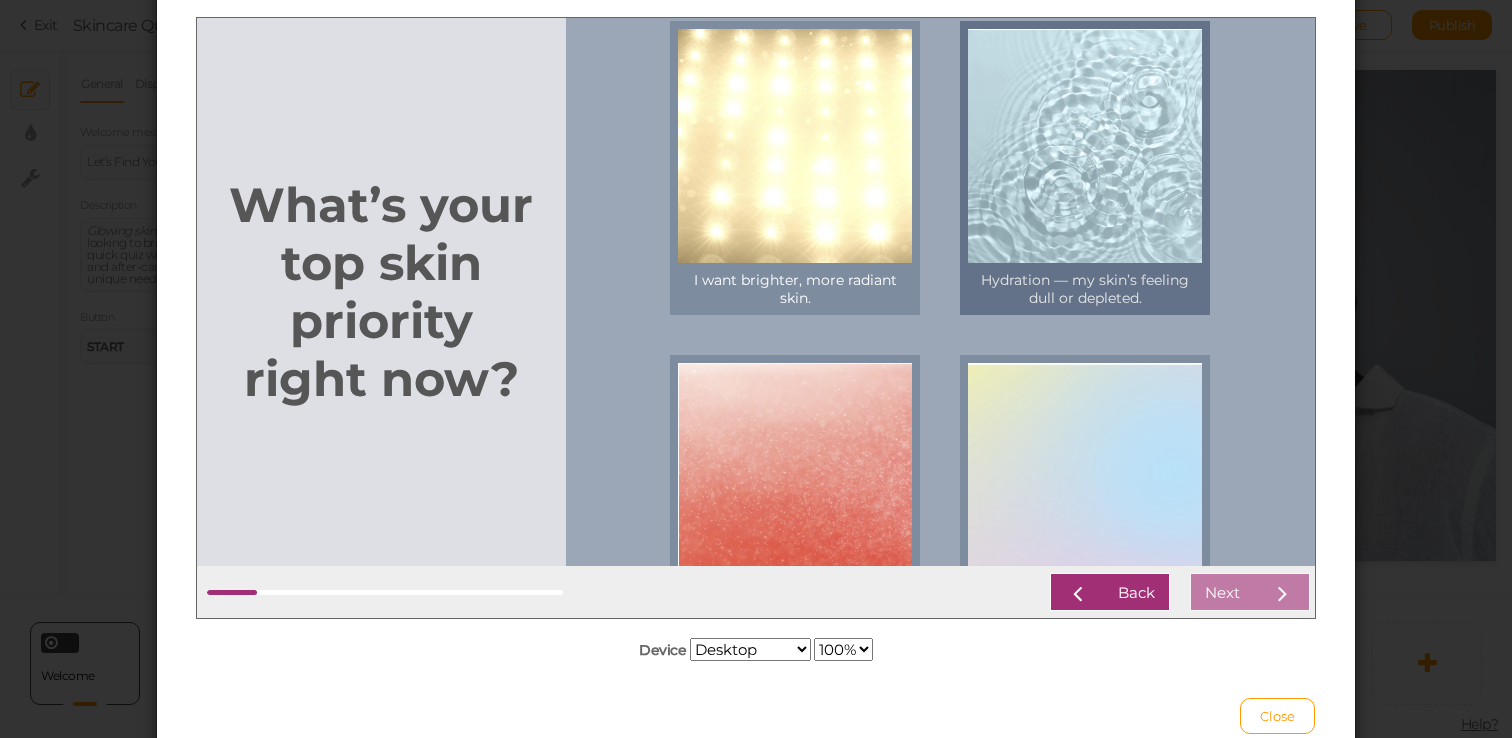 click at bounding box center [1085, 145] 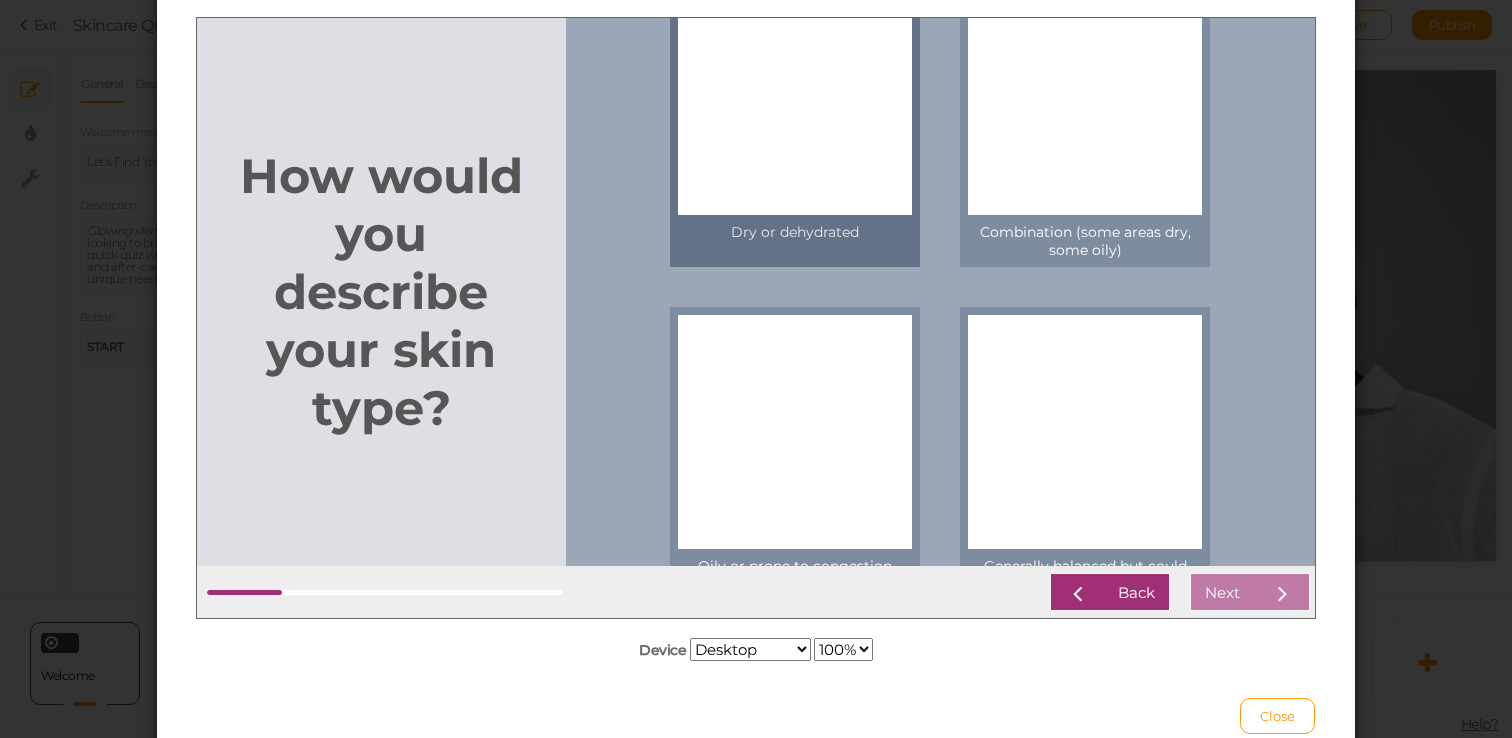 scroll, scrollTop: 48, scrollLeft: 0, axis: vertical 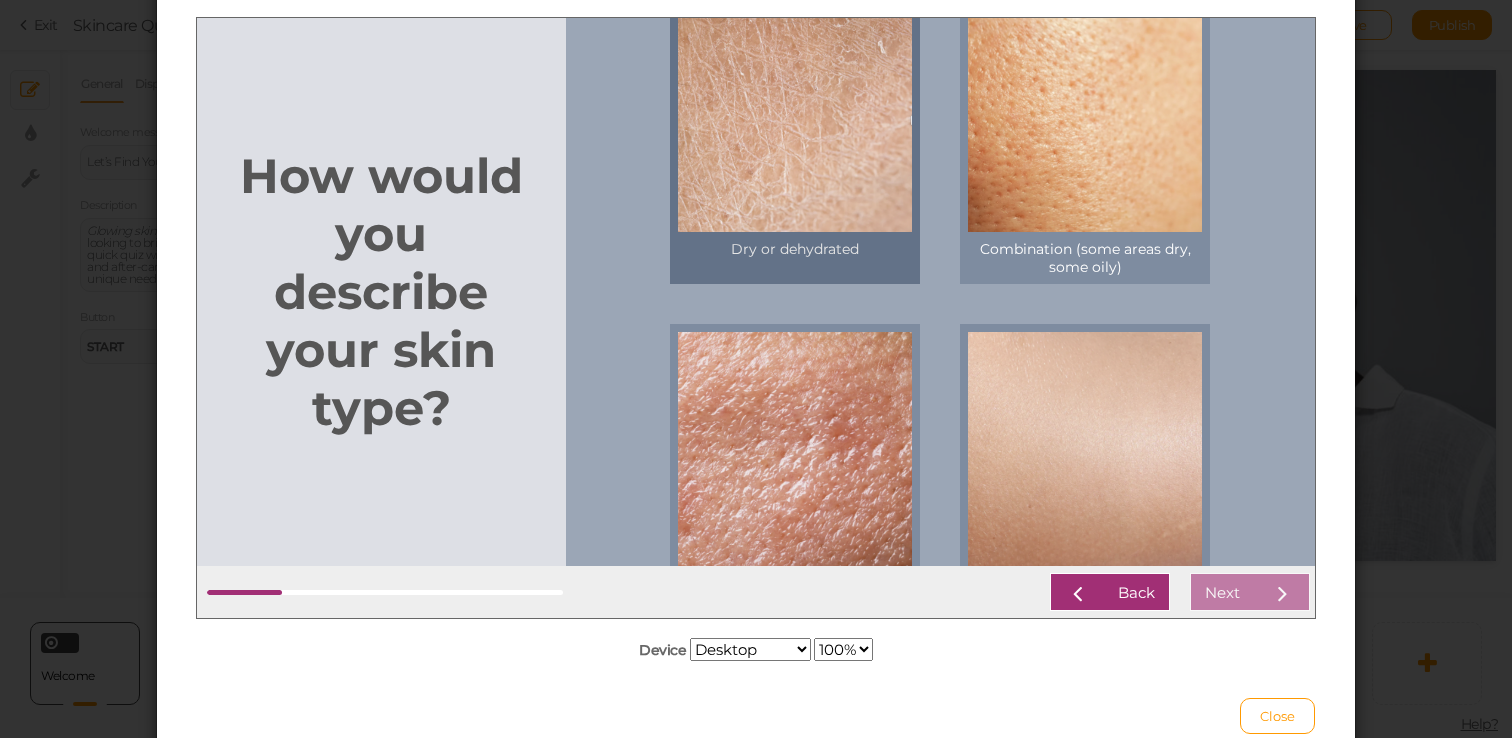 click at bounding box center (795, 114) 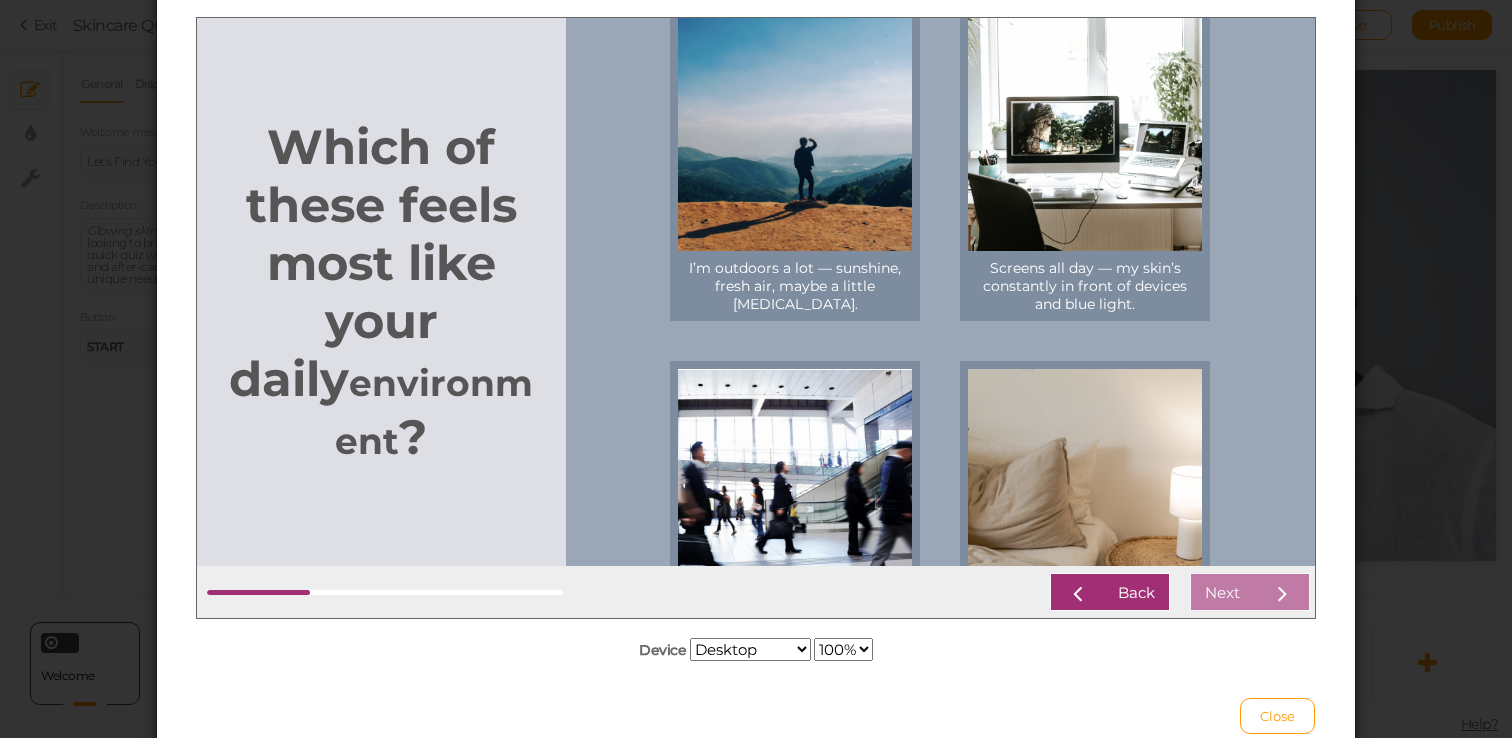scroll, scrollTop: 0, scrollLeft: 0, axis: both 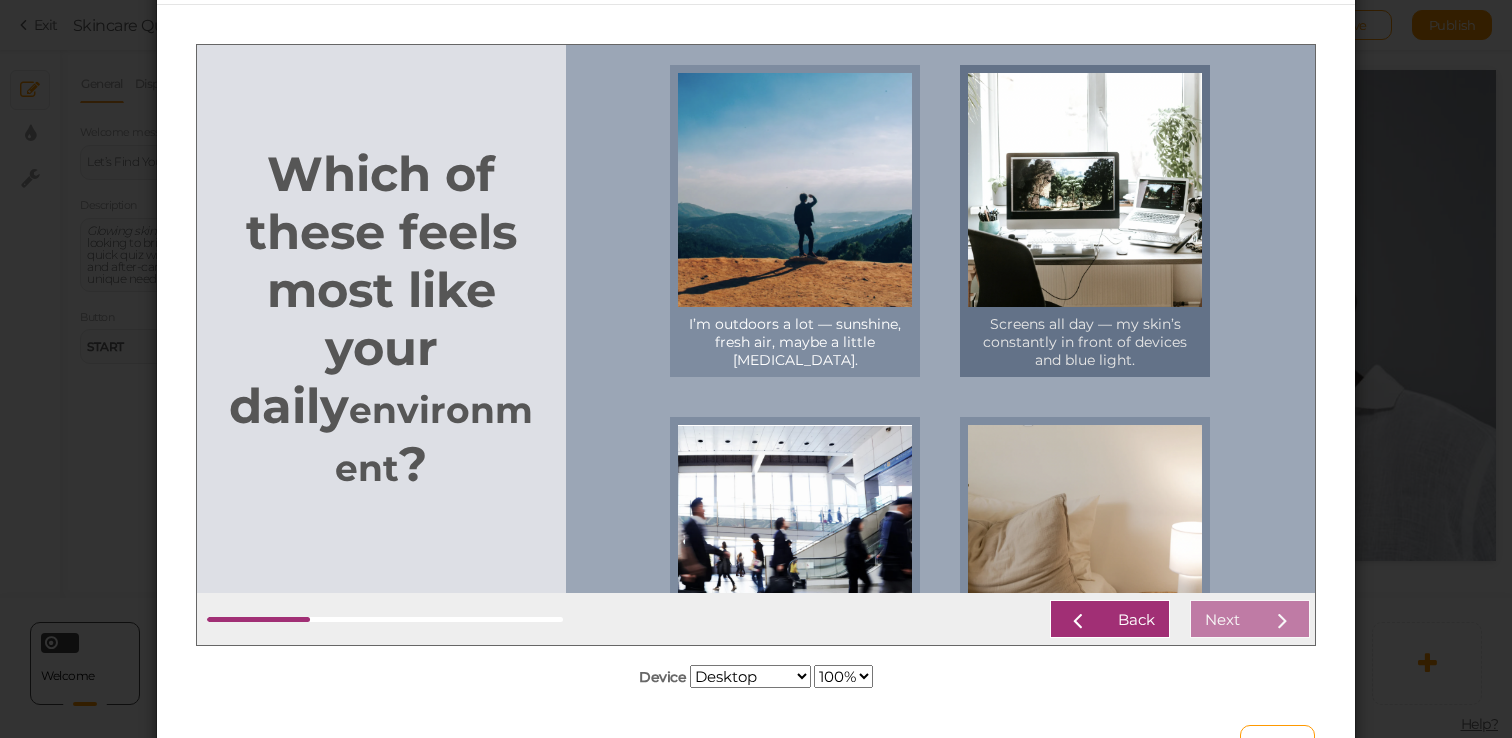 click at bounding box center (1085, 189) 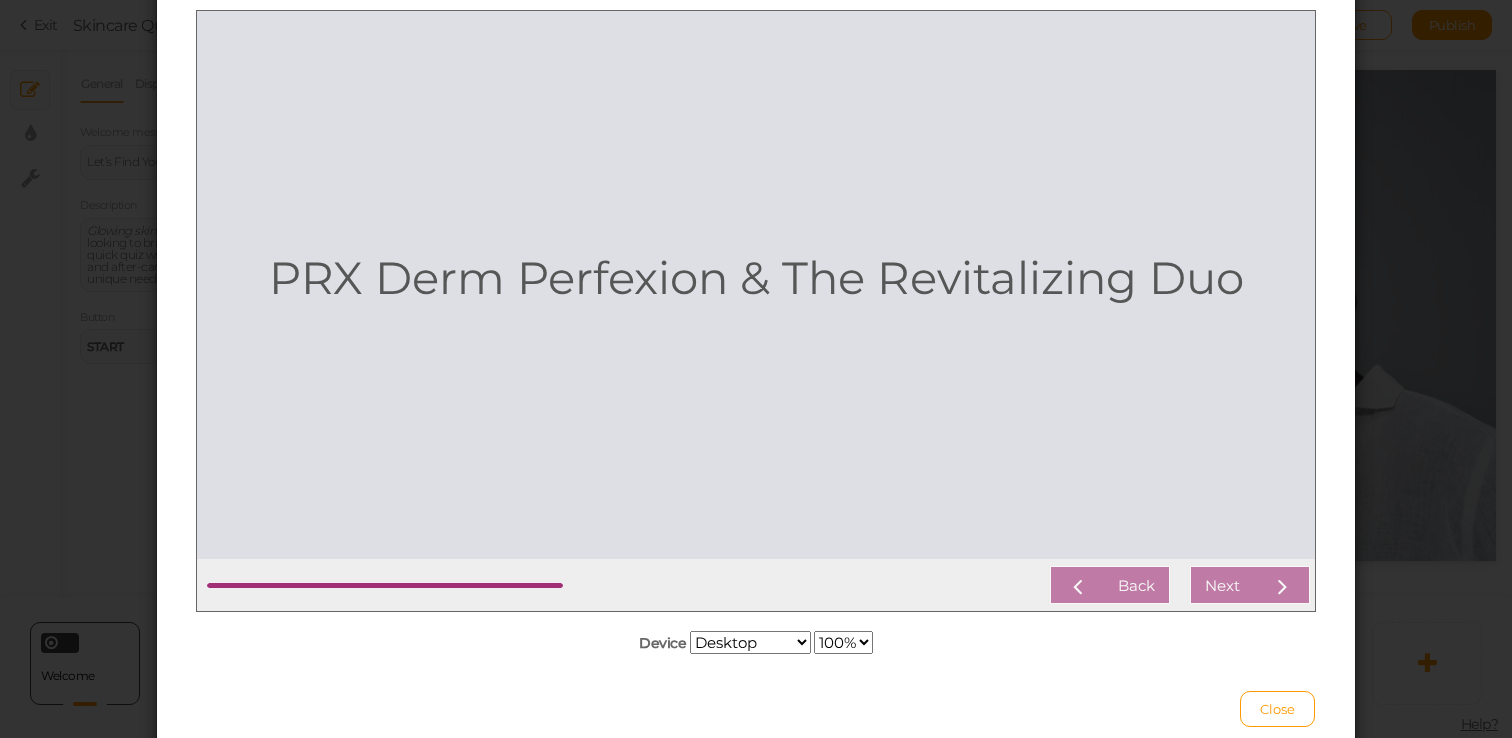 scroll, scrollTop: 174, scrollLeft: 0, axis: vertical 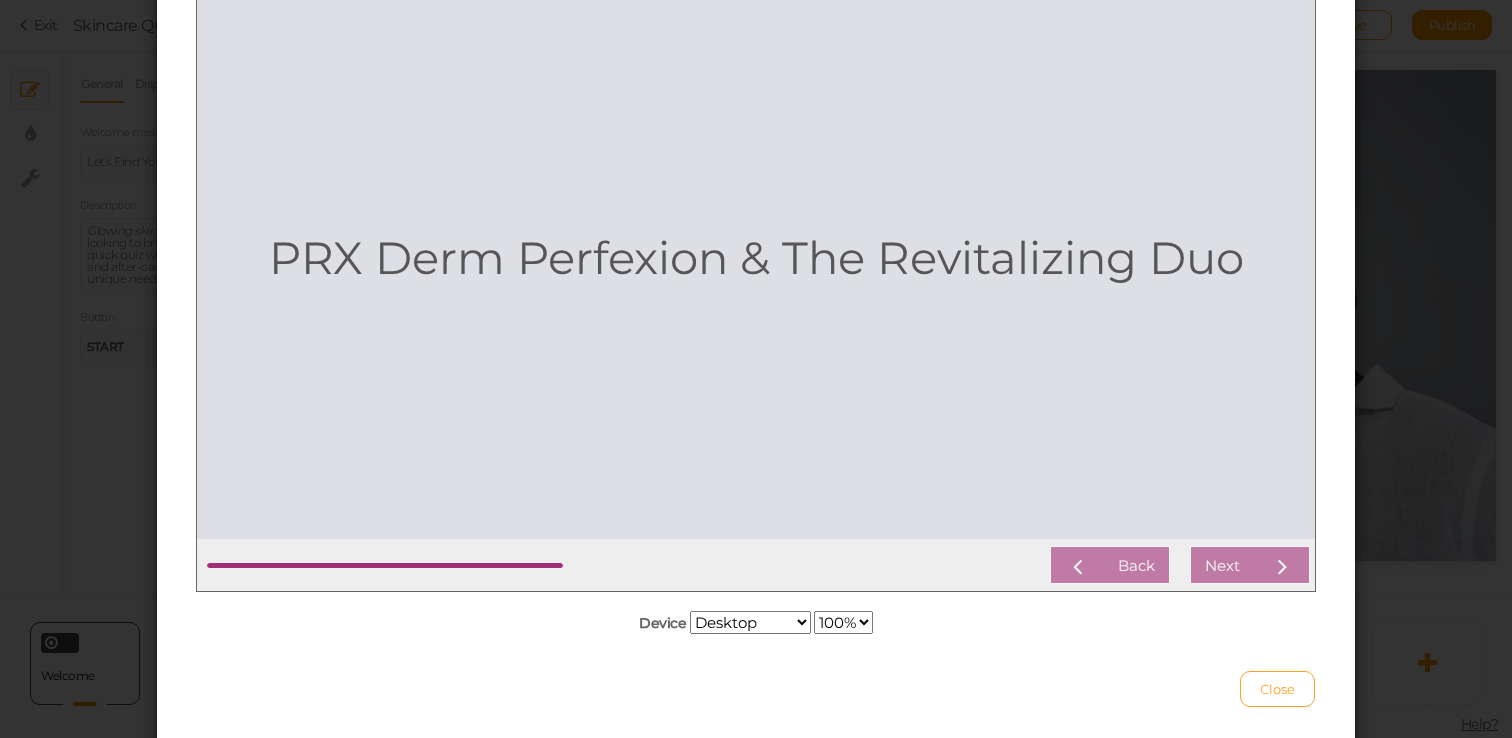 click on "Close" at bounding box center [1277, 689] 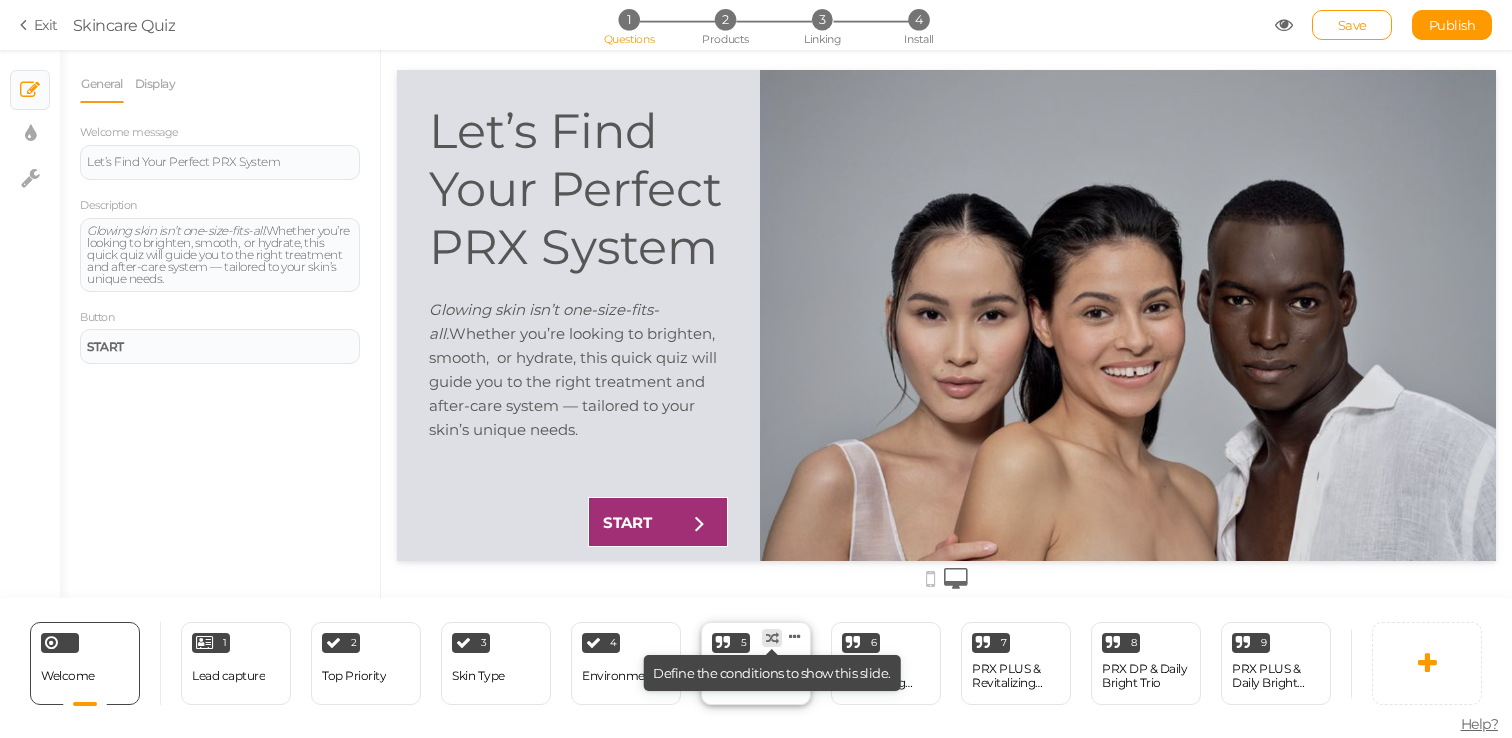 click at bounding box center (772, 638) 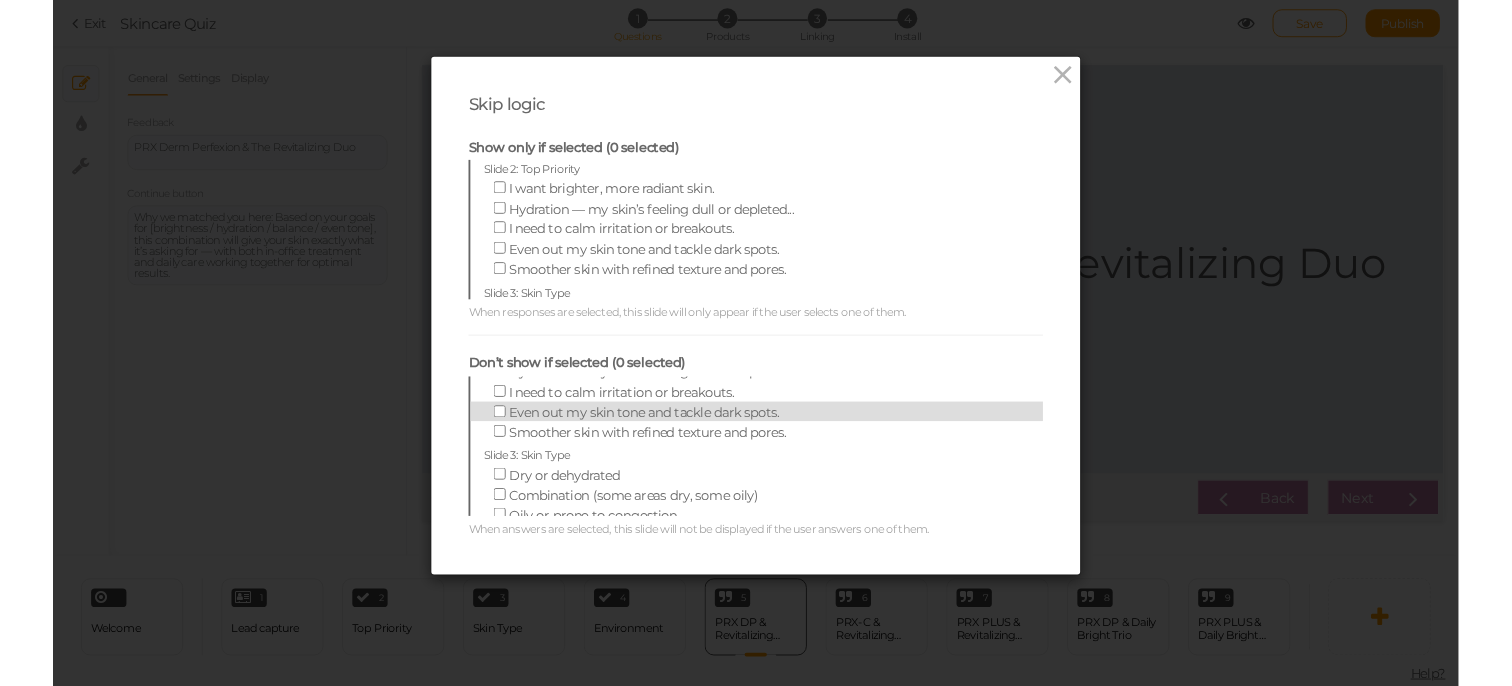 scroll, scrollTop: 0, scrollLeft: 0, axis: both 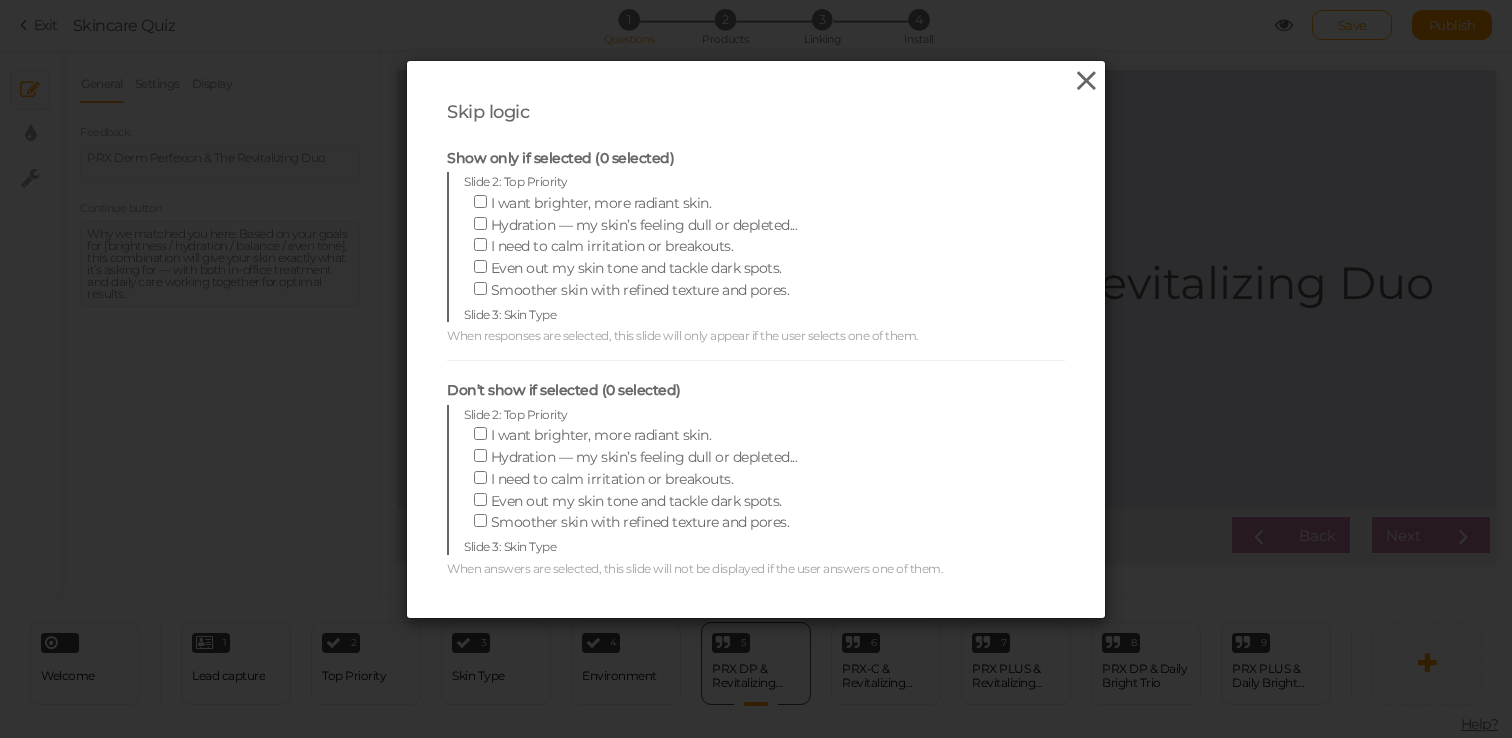 click at bounding box center (1086, 81) 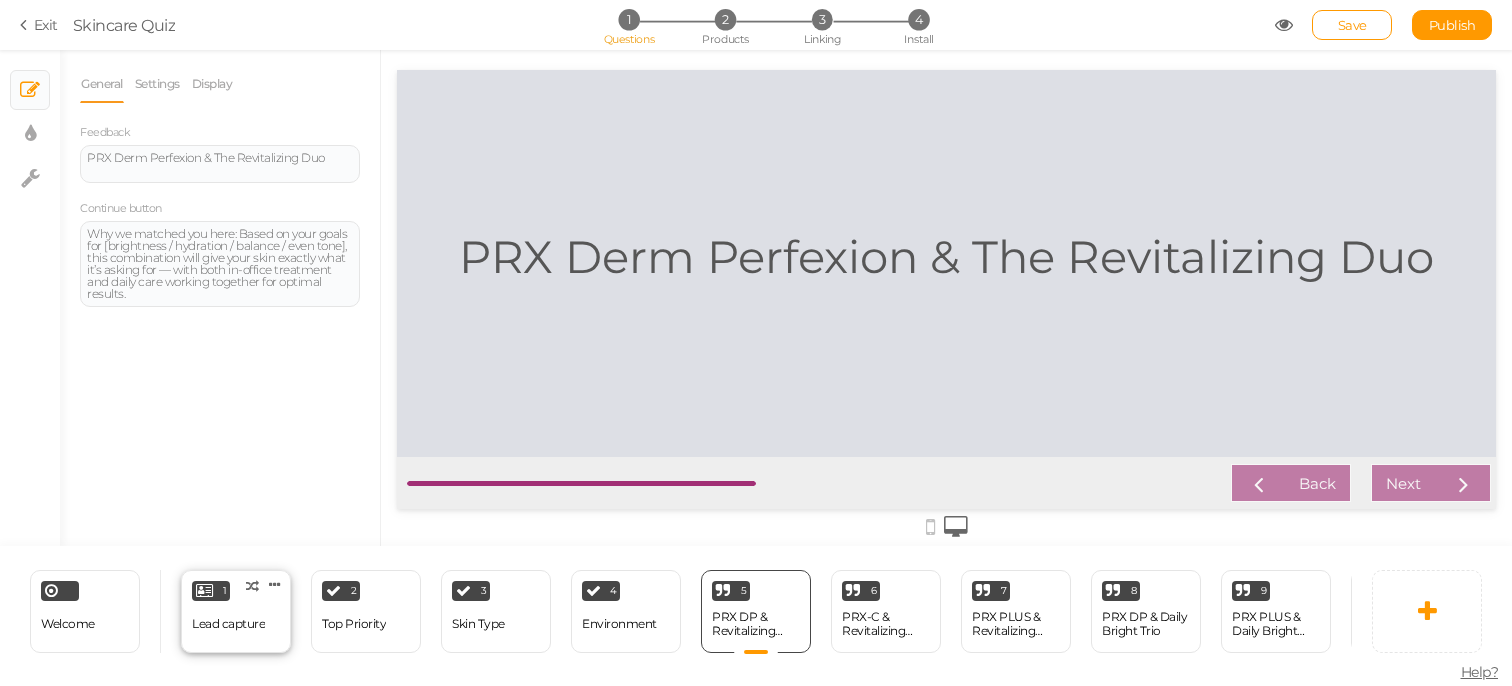 click on "Lead capture" at bounding box center [228, 624] 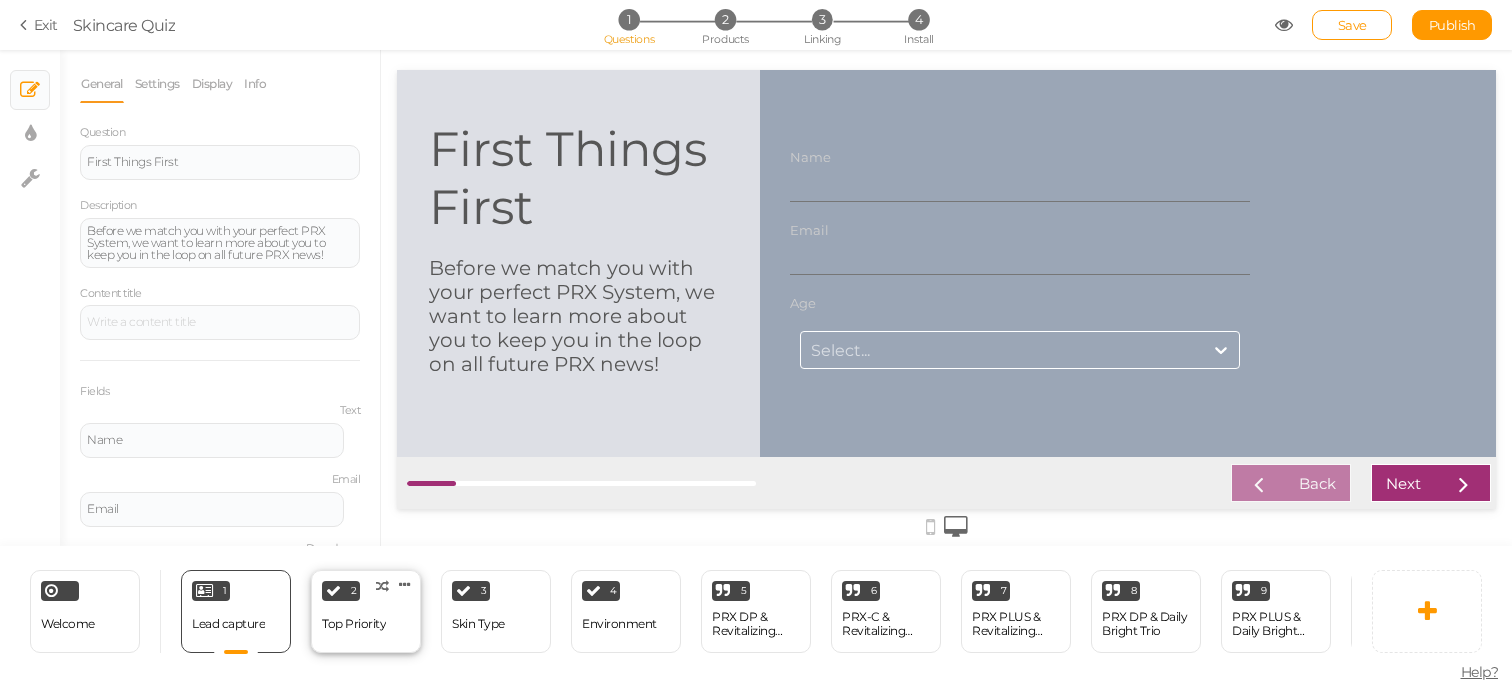scroll, scrollTop: 0, scrollLeft: 0, axis: both 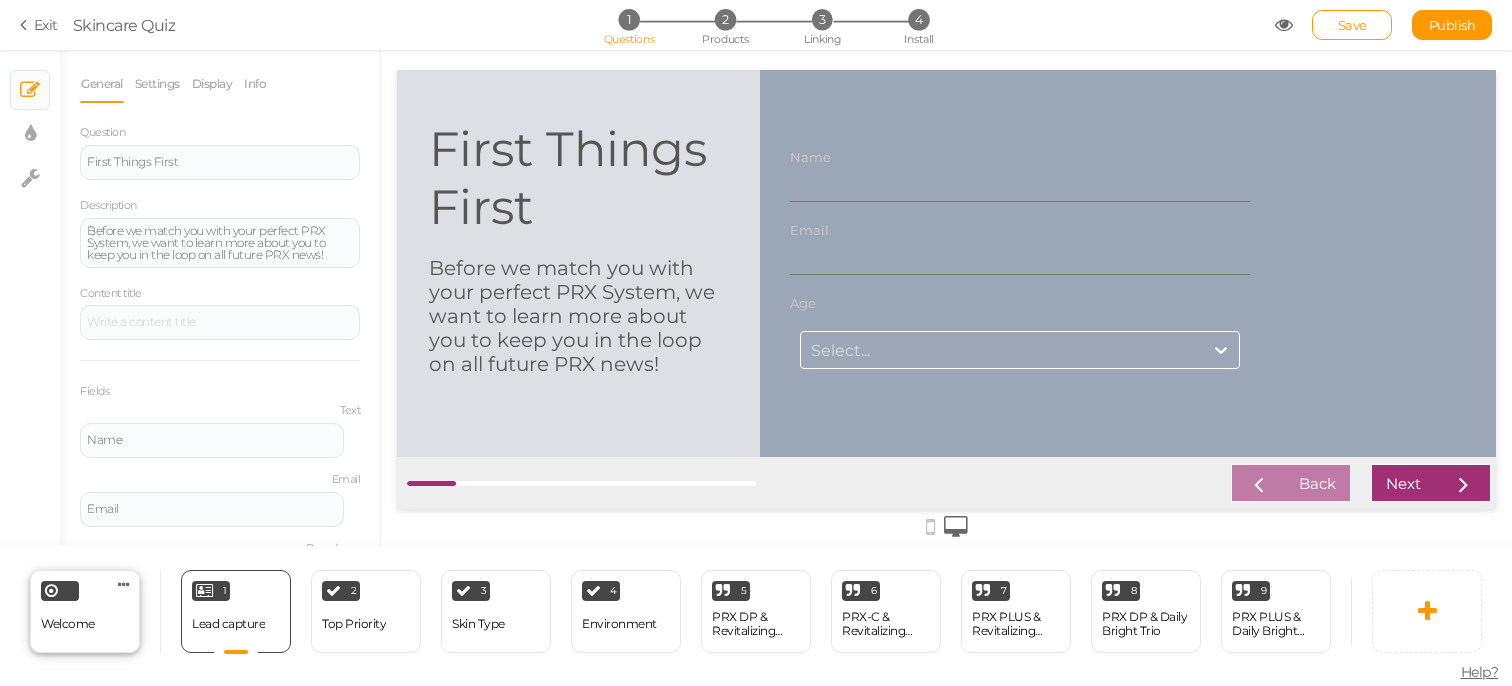 click on "Welcome" at bounding box center [68, 624] 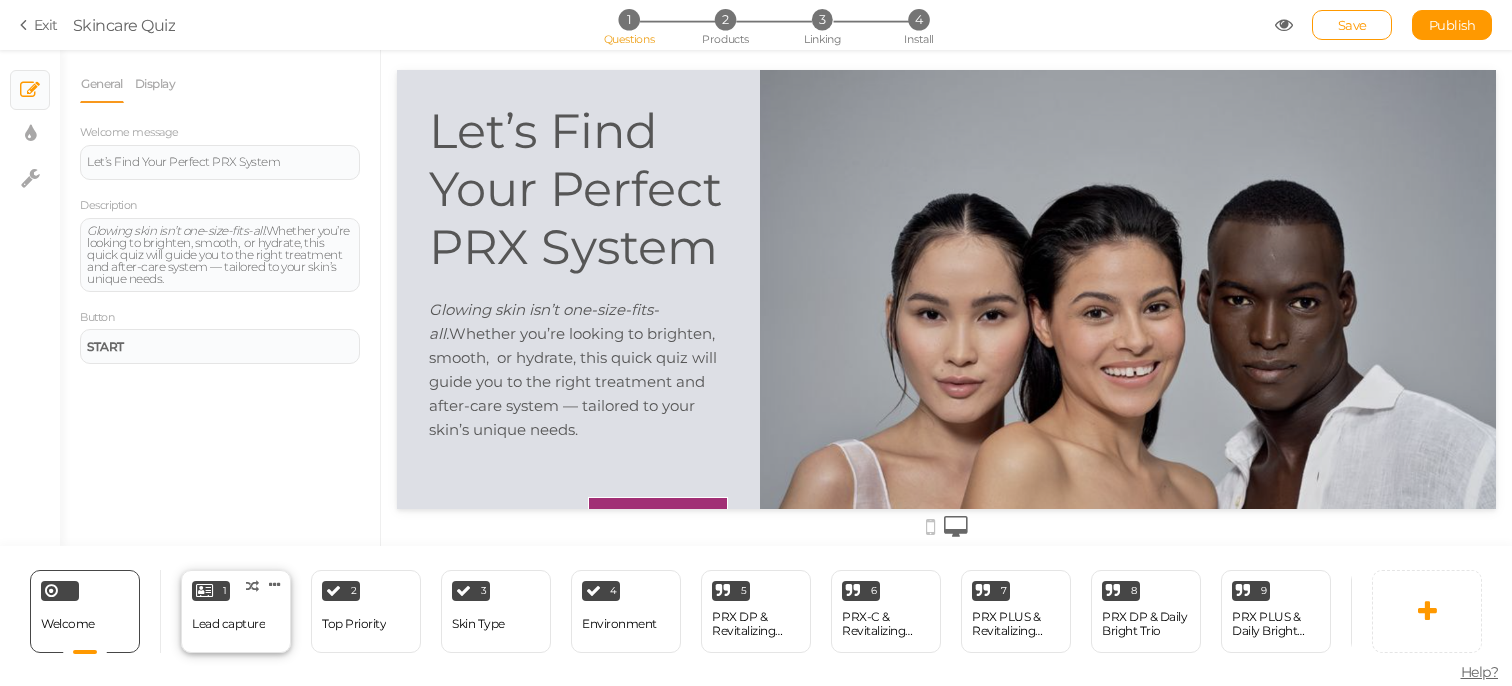 click on "Lead capture" at bounding box center (228, 624) 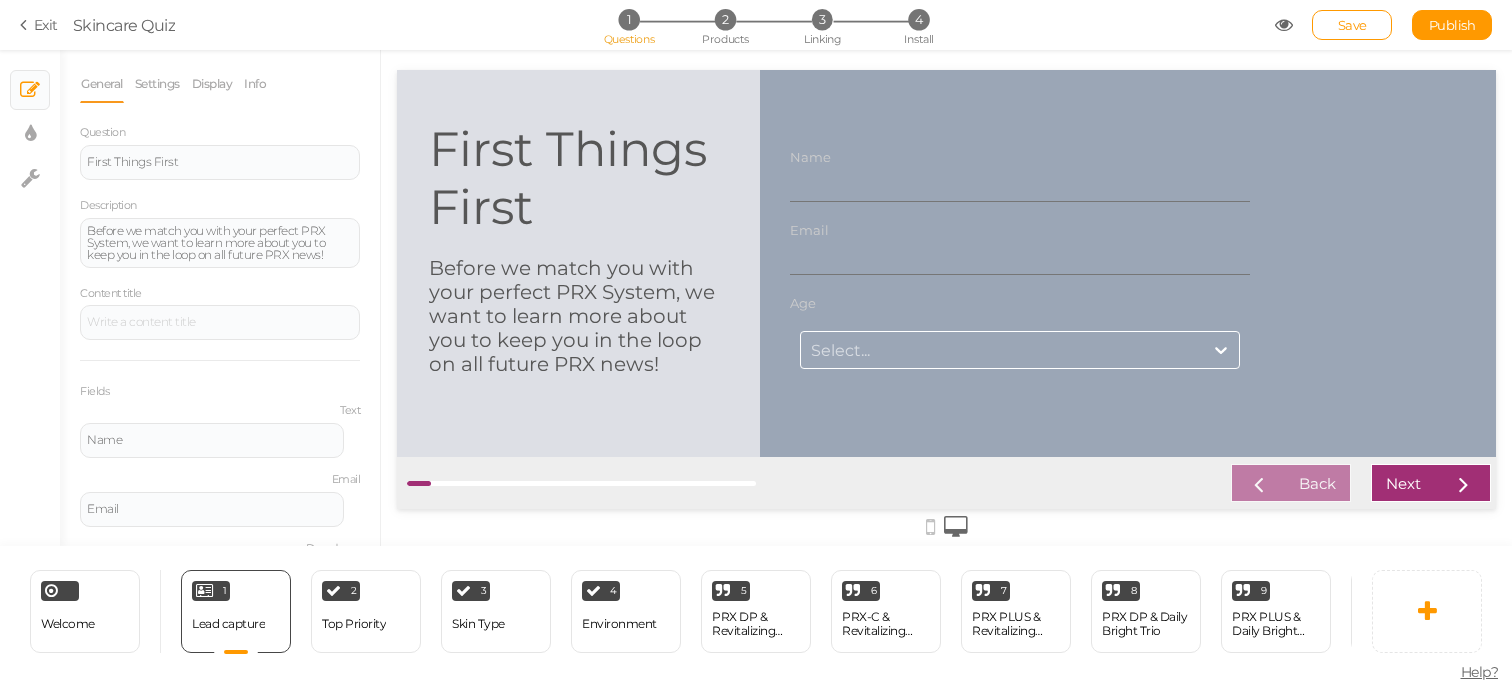 scroll, scrollTop: 0, scrollLeft: 0, axis: both 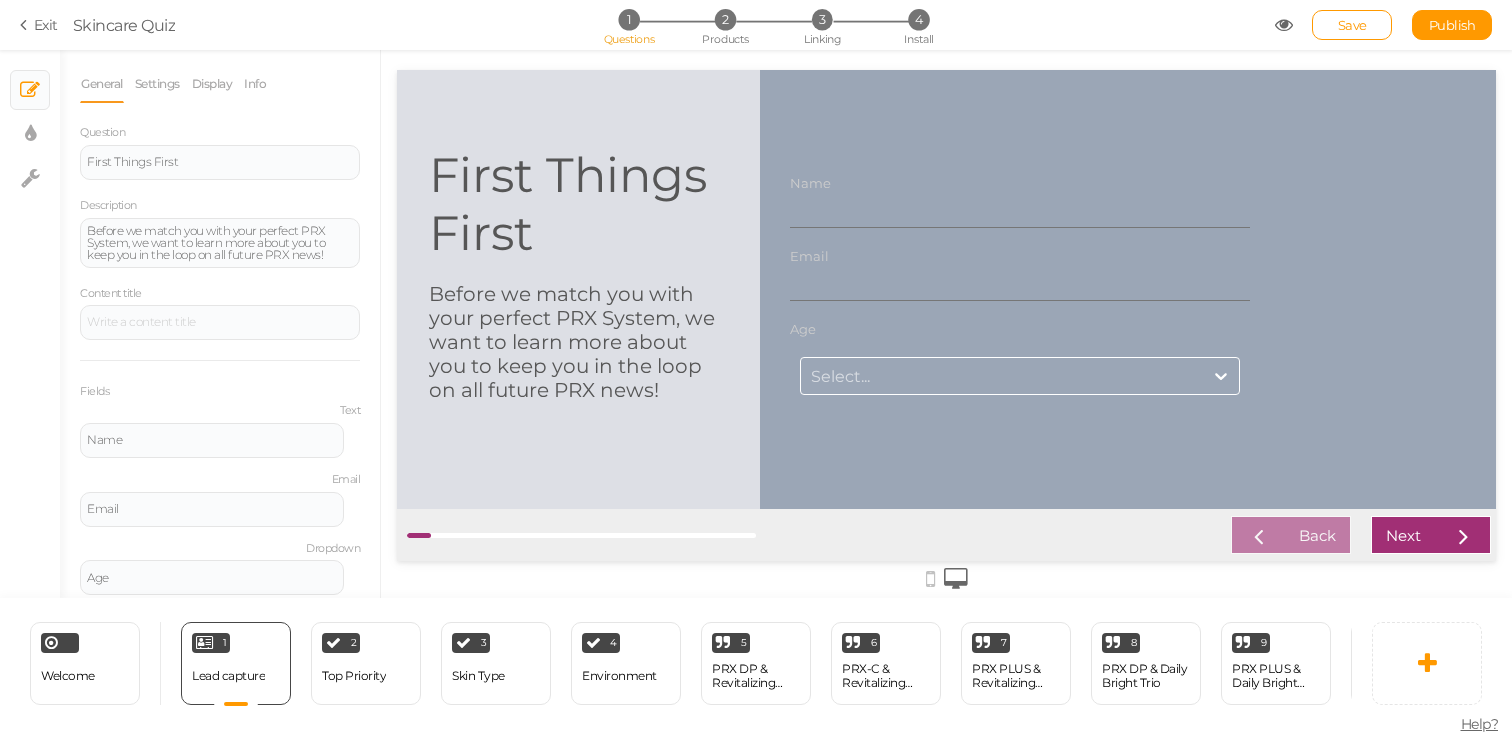 click on "Name" at bounding box center (1020, 209) 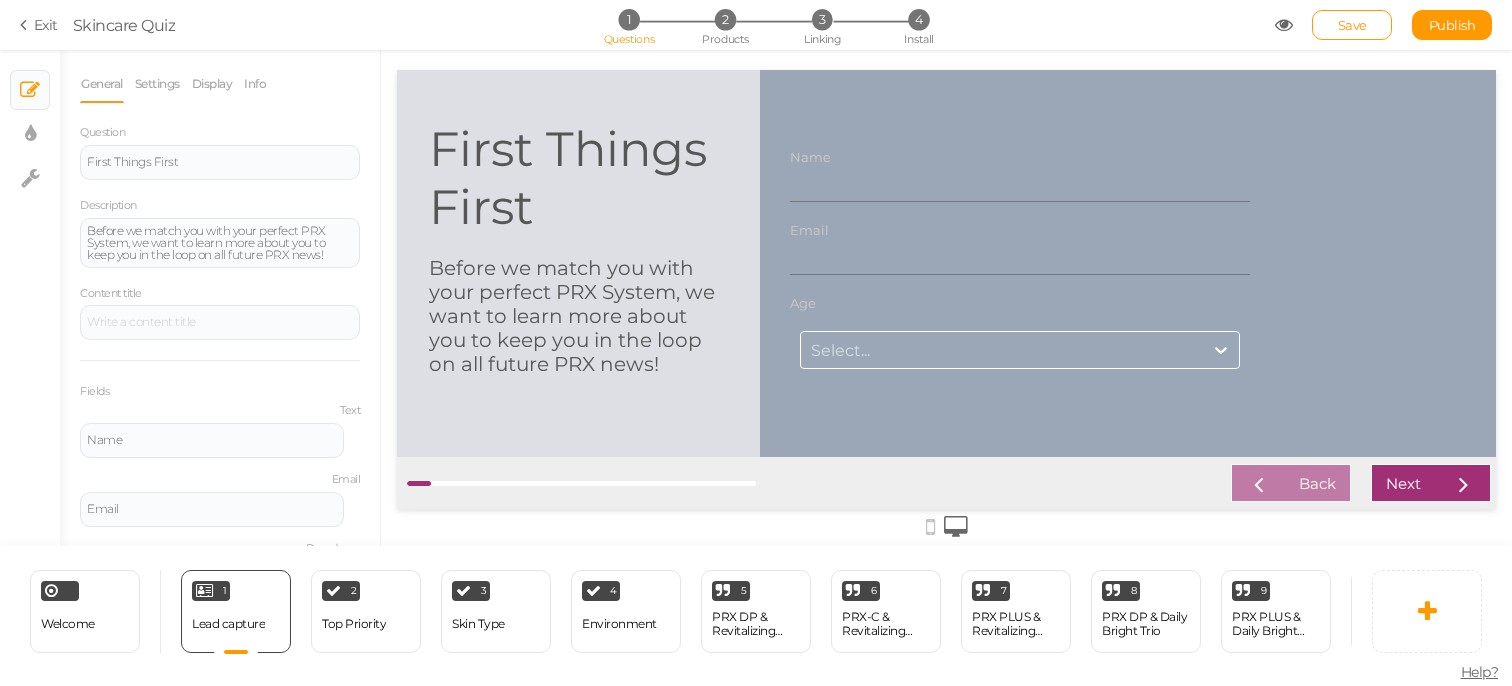 click at bounding box center (1128, 263) 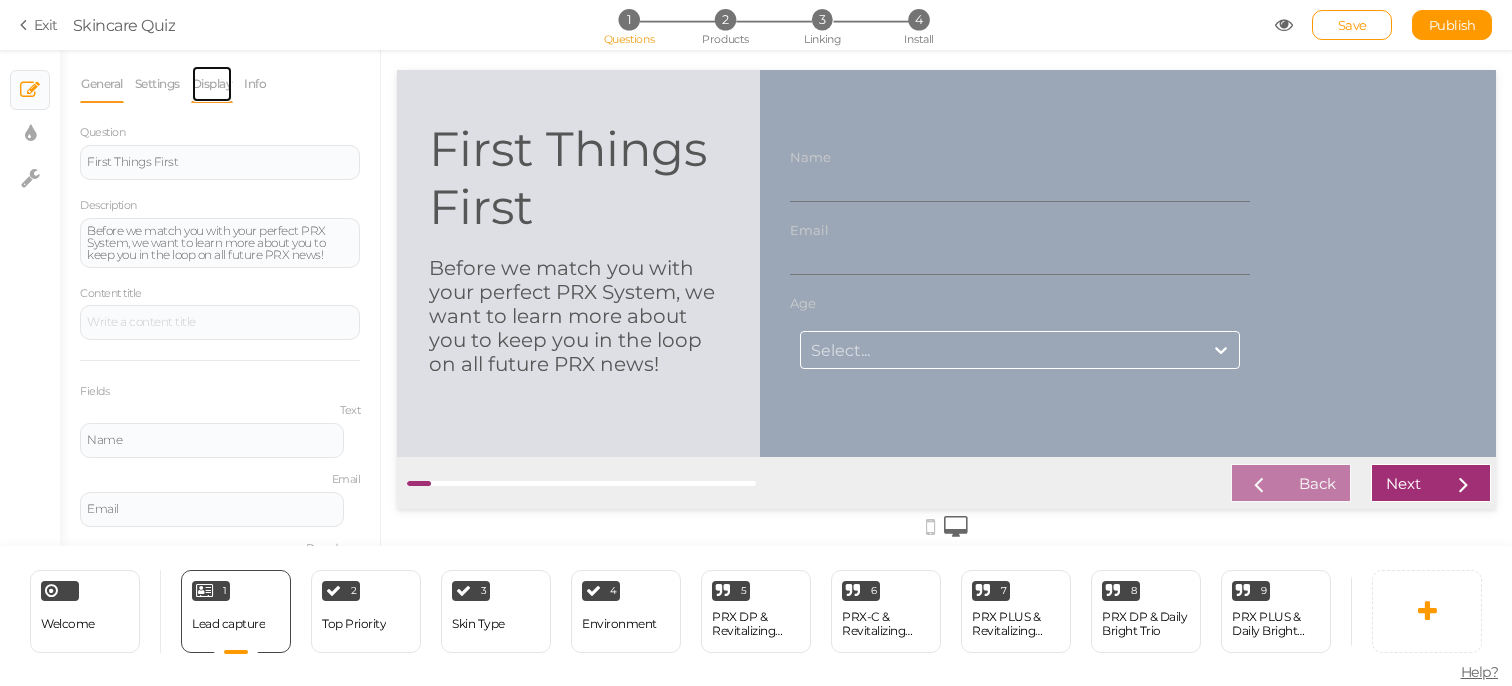 click on "Display" at bounding box center (212, 84) 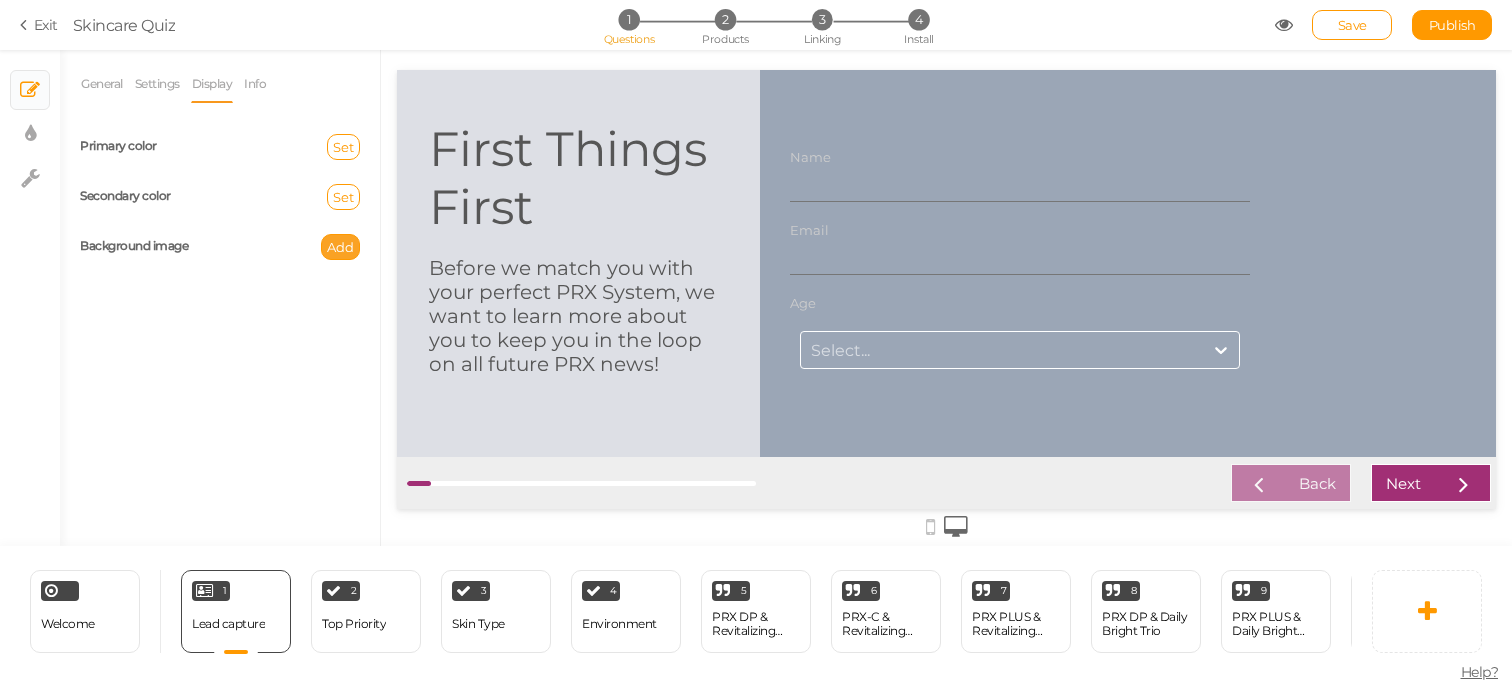 click on "Add" at bounding box center (340, 247) 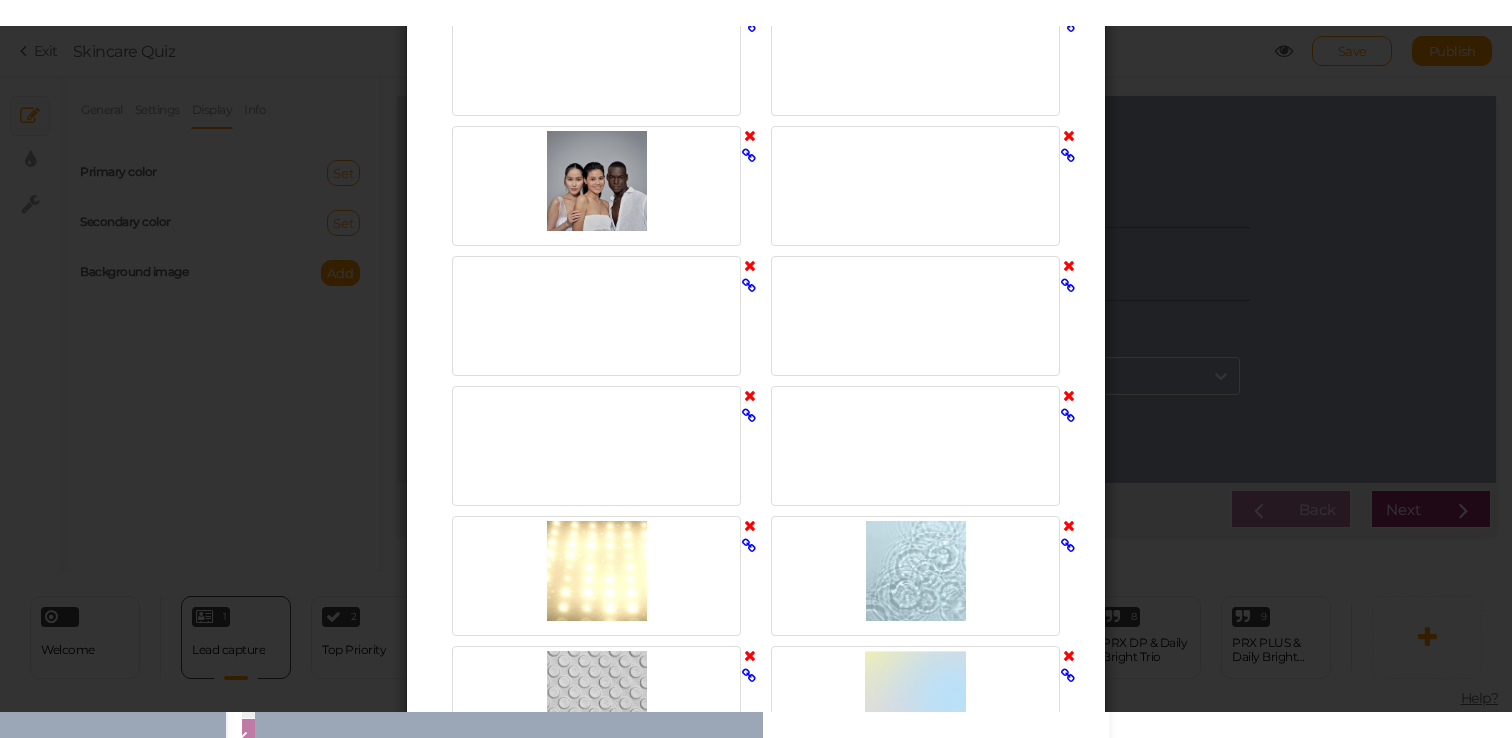 scroll, scrollTop: 1632, scrollLeft: 0, axis: vertical 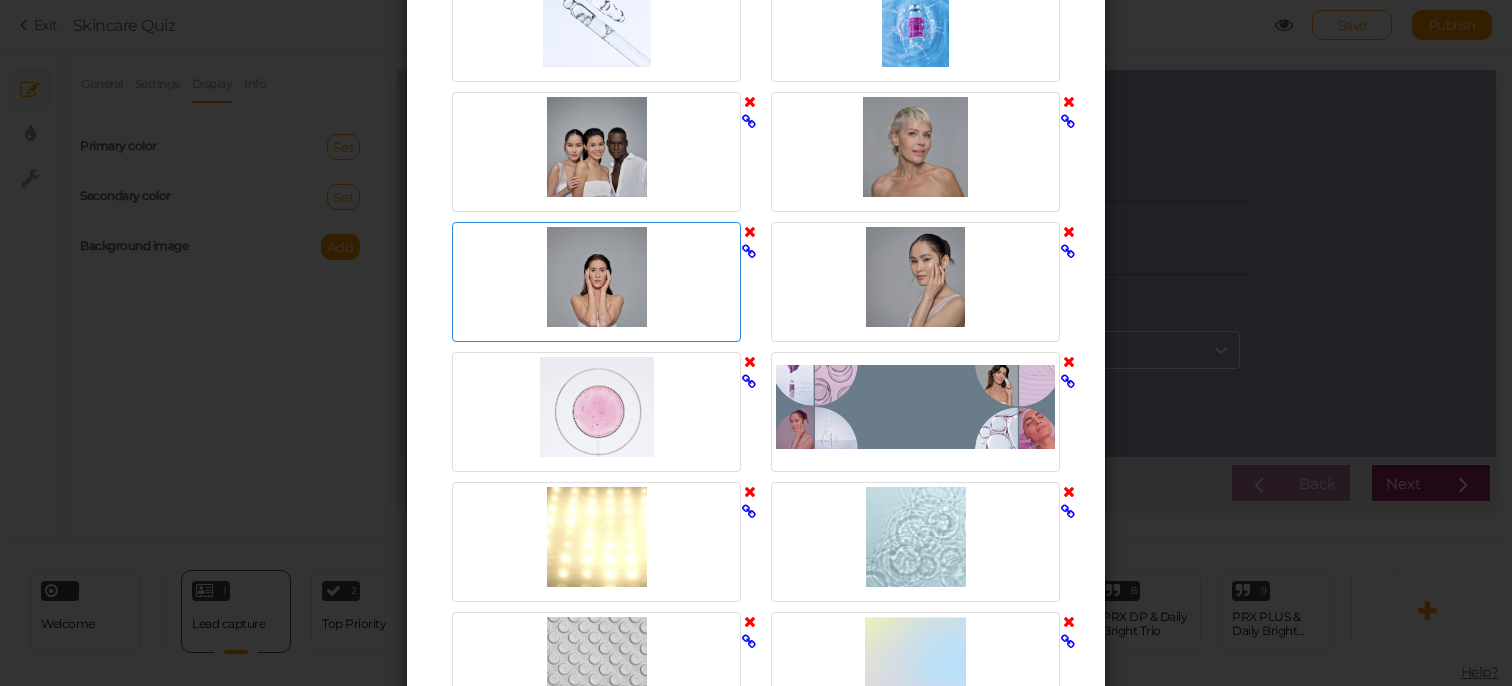 click at bounding box center [596, 277] 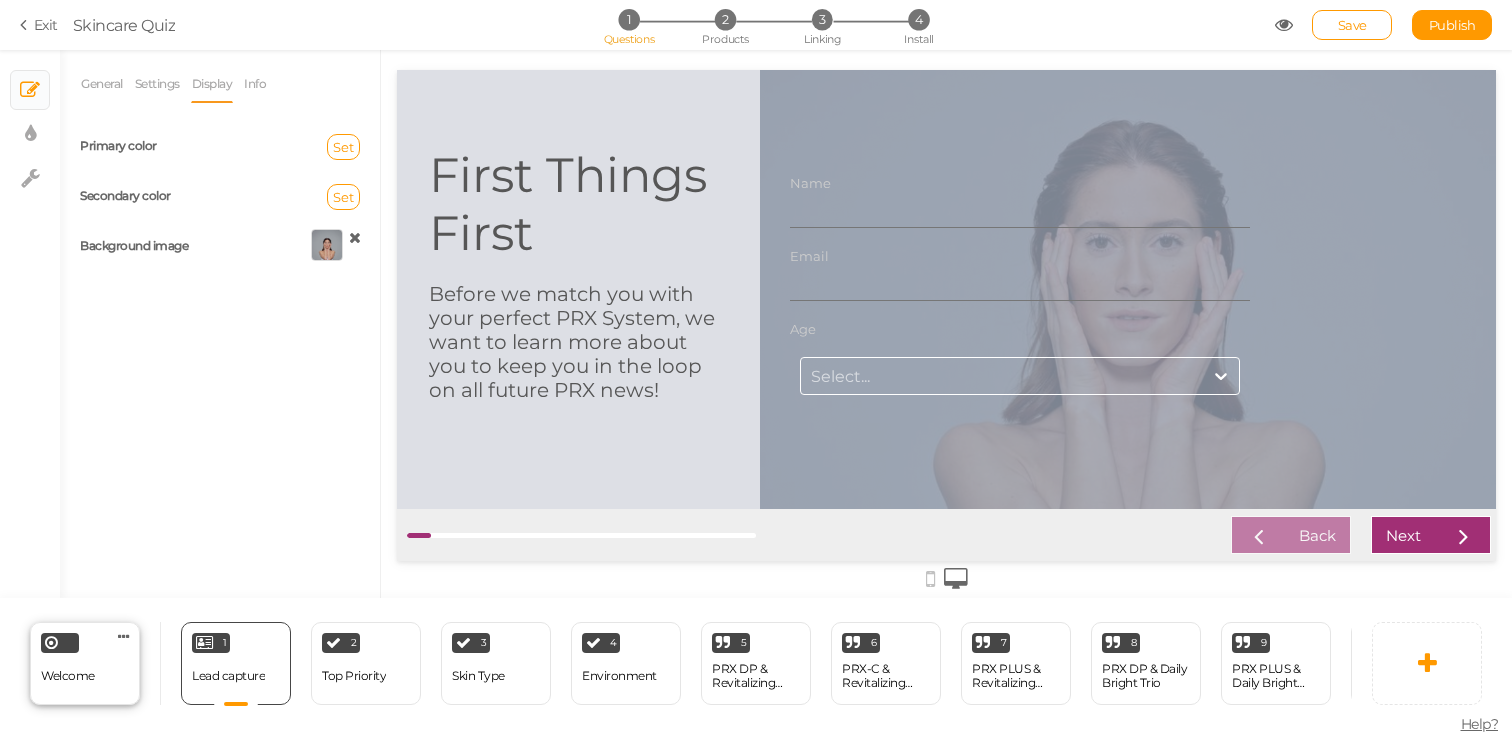 click on "Welcome                       Delete" at bounding box center [85, 663] 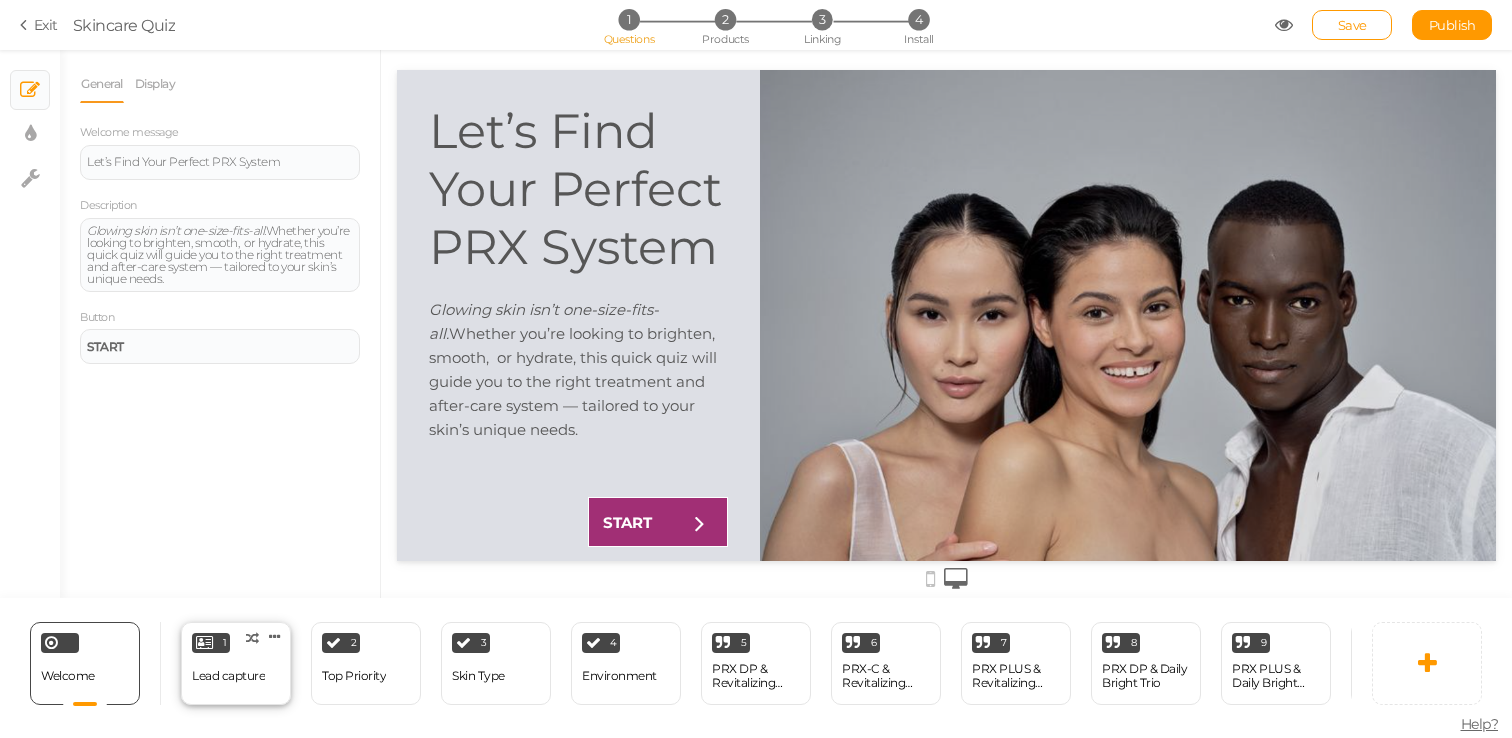 click on "1         Lead capture         × Define the conditions to show this slide.                     Clone             Change type             Delete" at bounding box center (236, 663) 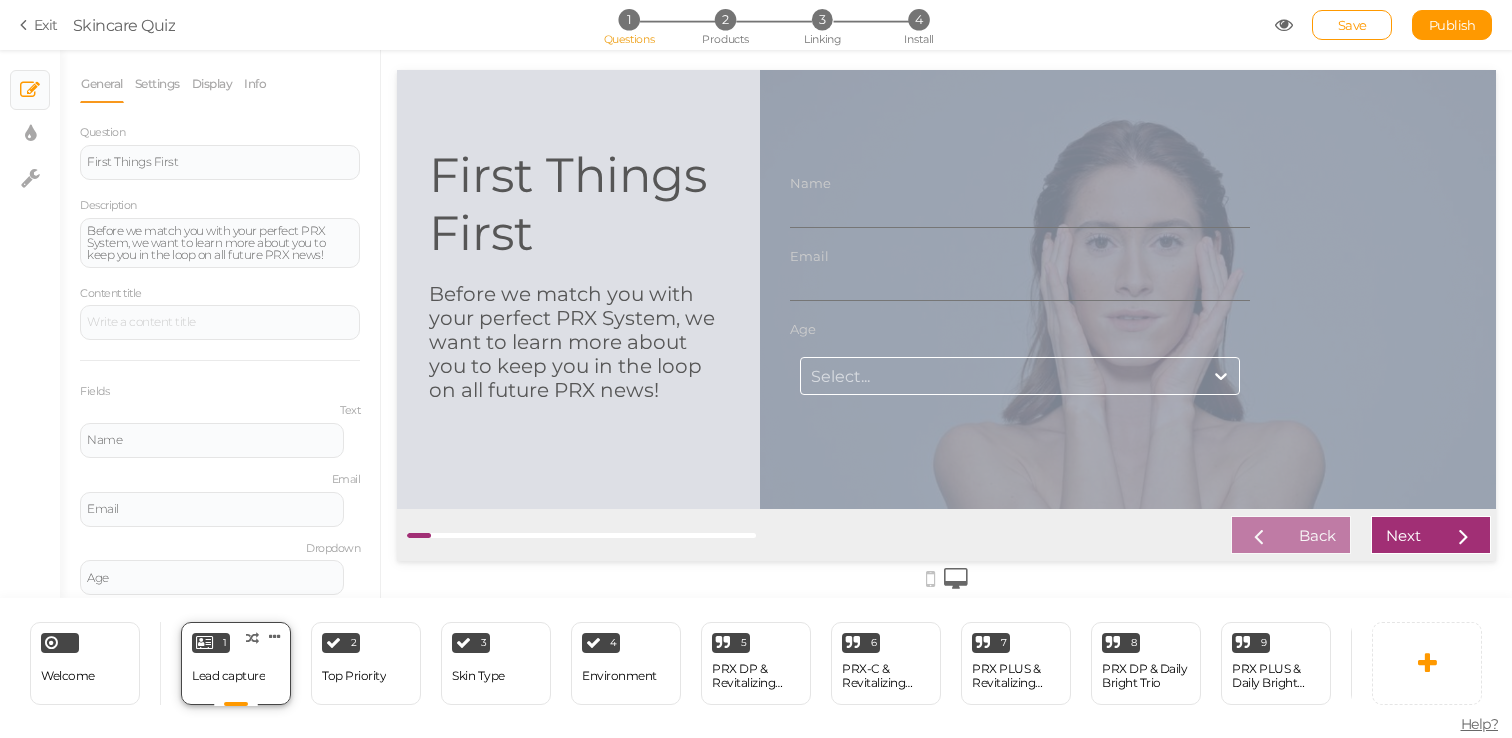 scroll, scrollTop: 0, scrollLeft: 0, axis: both 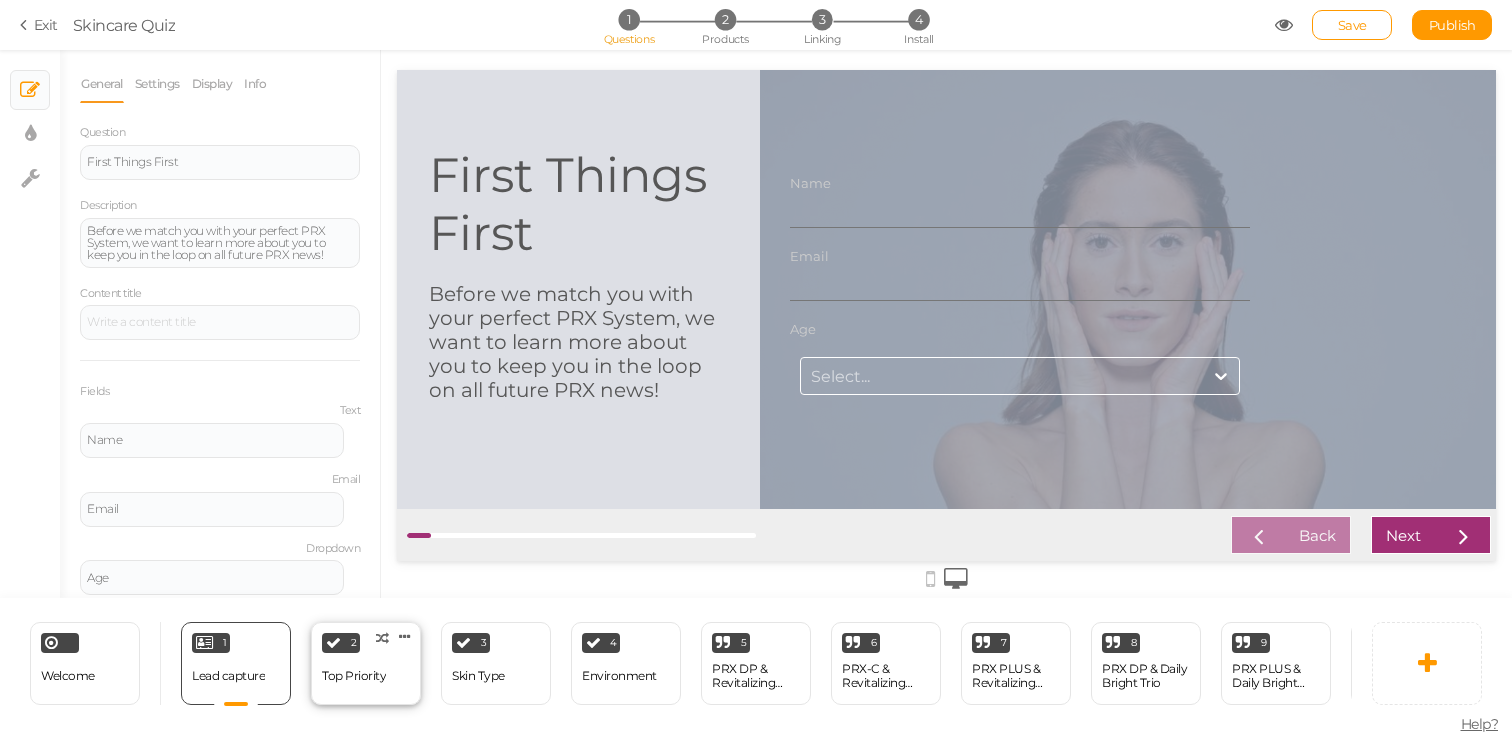 click on "Top Priority" at bounding box center (354, 676) 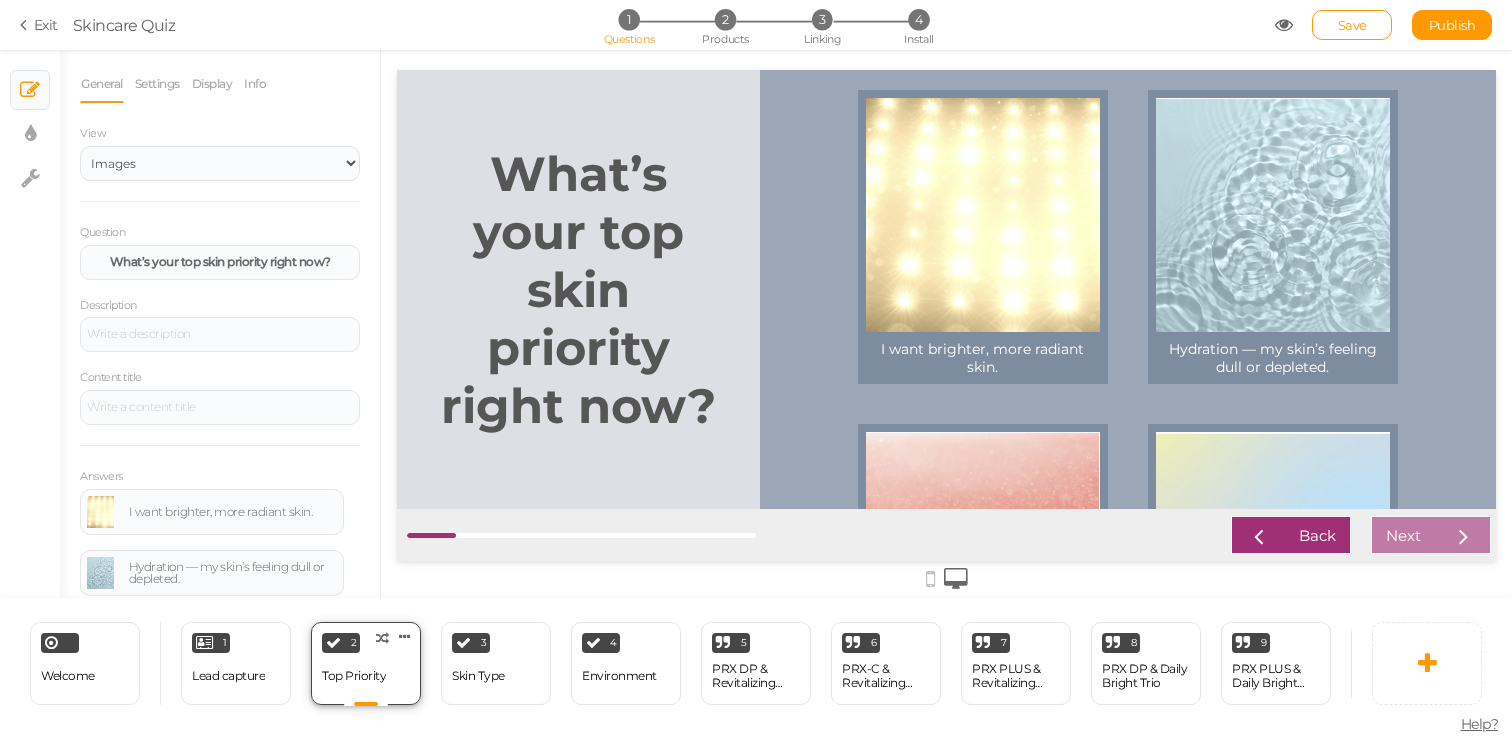 scroll, scrollTop: 0, scrollLeft: 0, axis: both 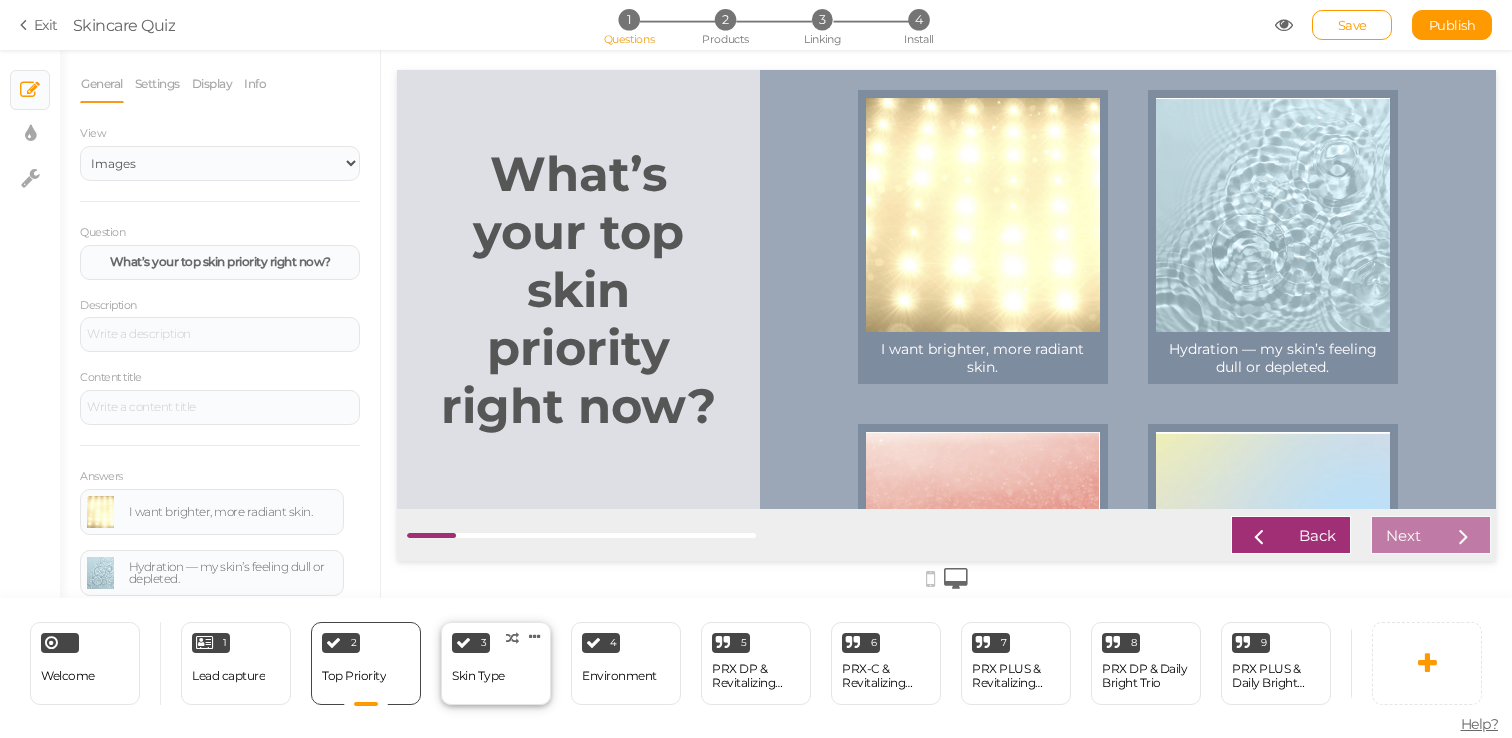 click on "3         Skin Type         × Define the conditions to show this slide.                     Clone             Change type             Delete" at bounding box center (496, 663) 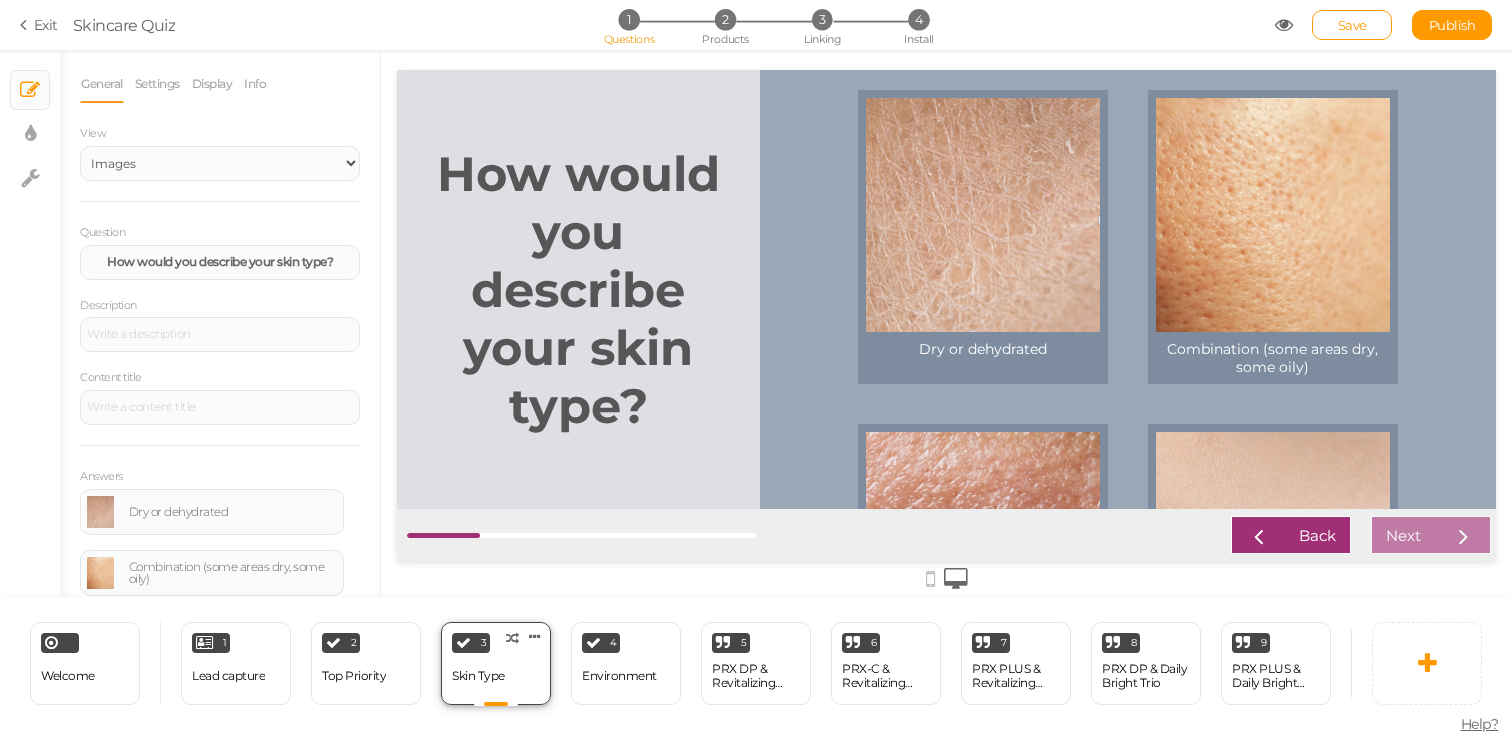 scroll, scrollTop: 0, scrollLeft: 0, axis: both 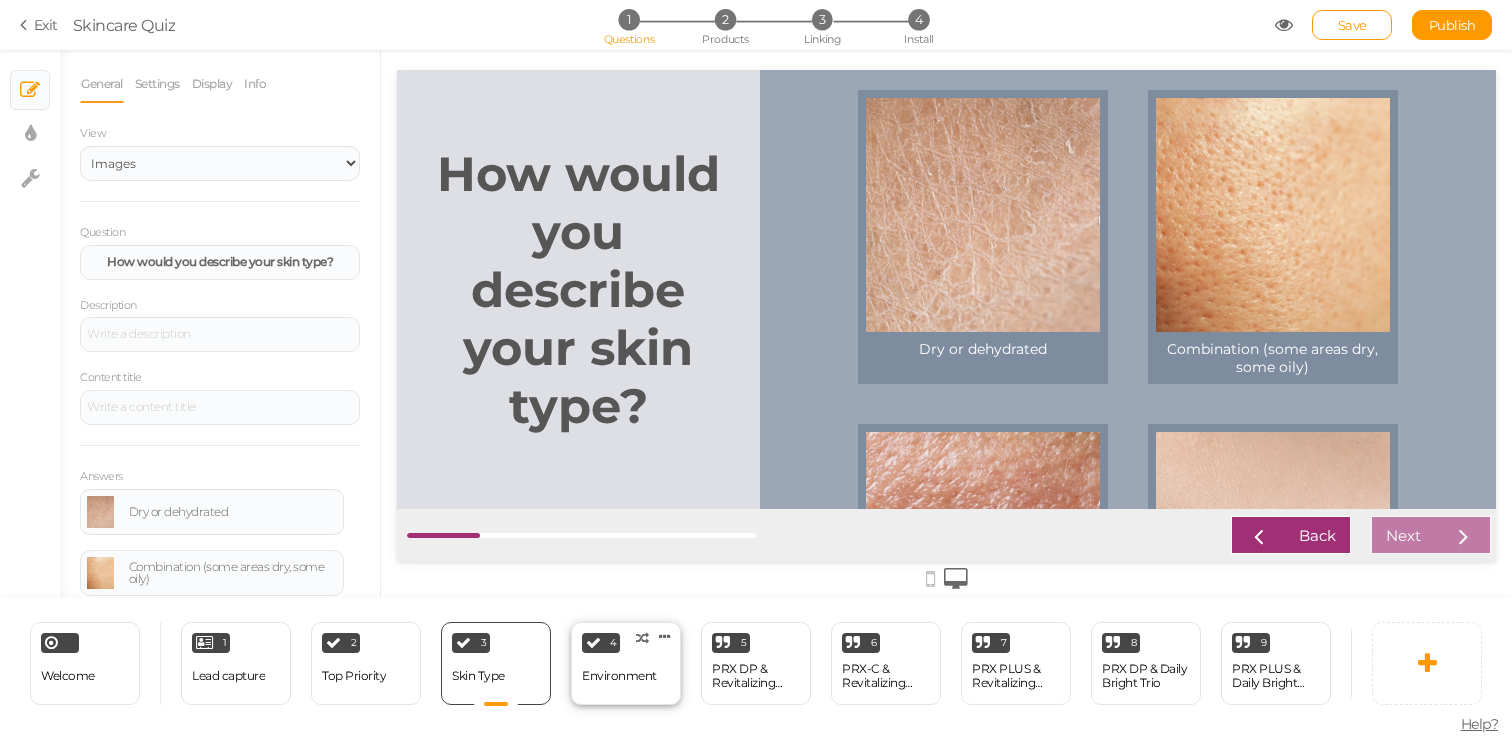 click on "Environment" at bounding box center (619, 676) 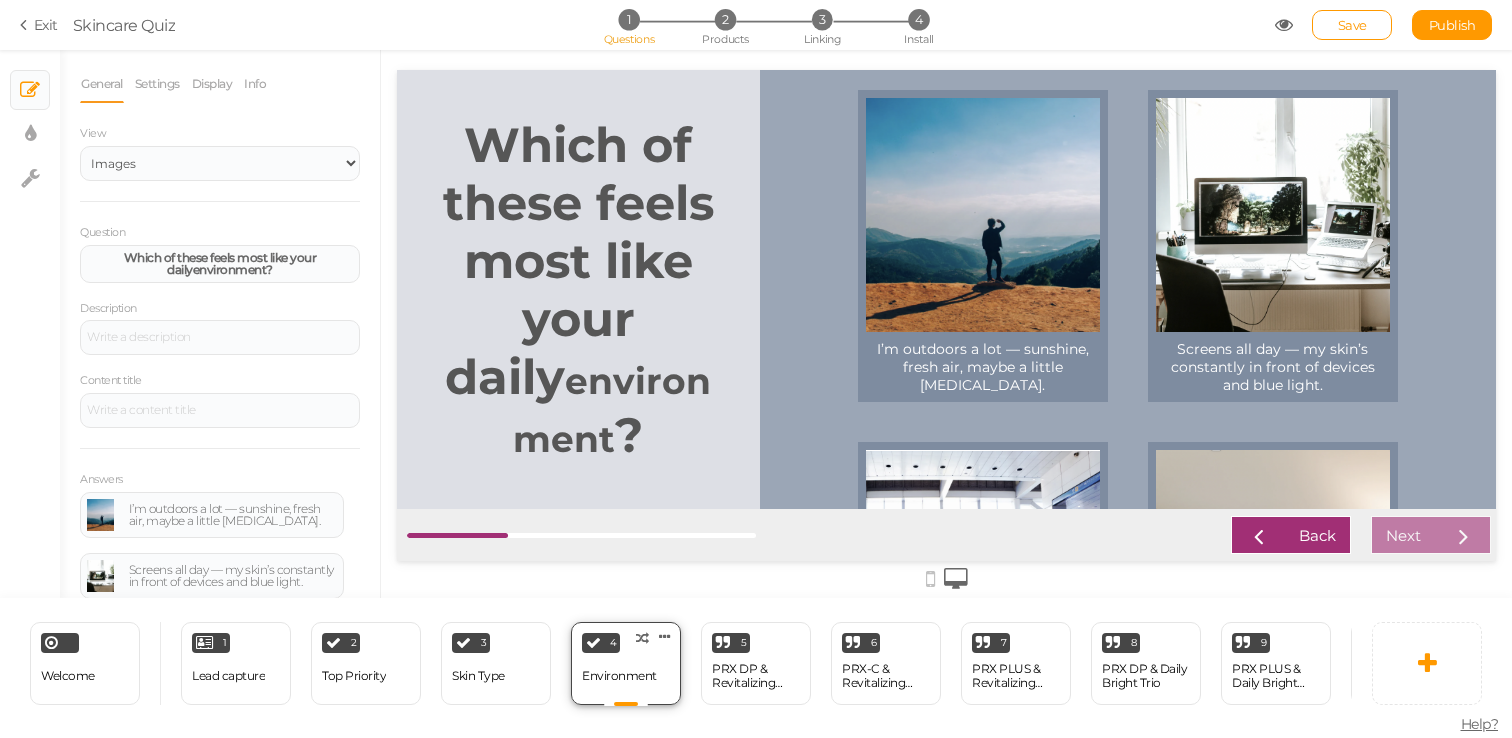 scroll, scrollTop: 0, scrollLeft: 0, axis: both 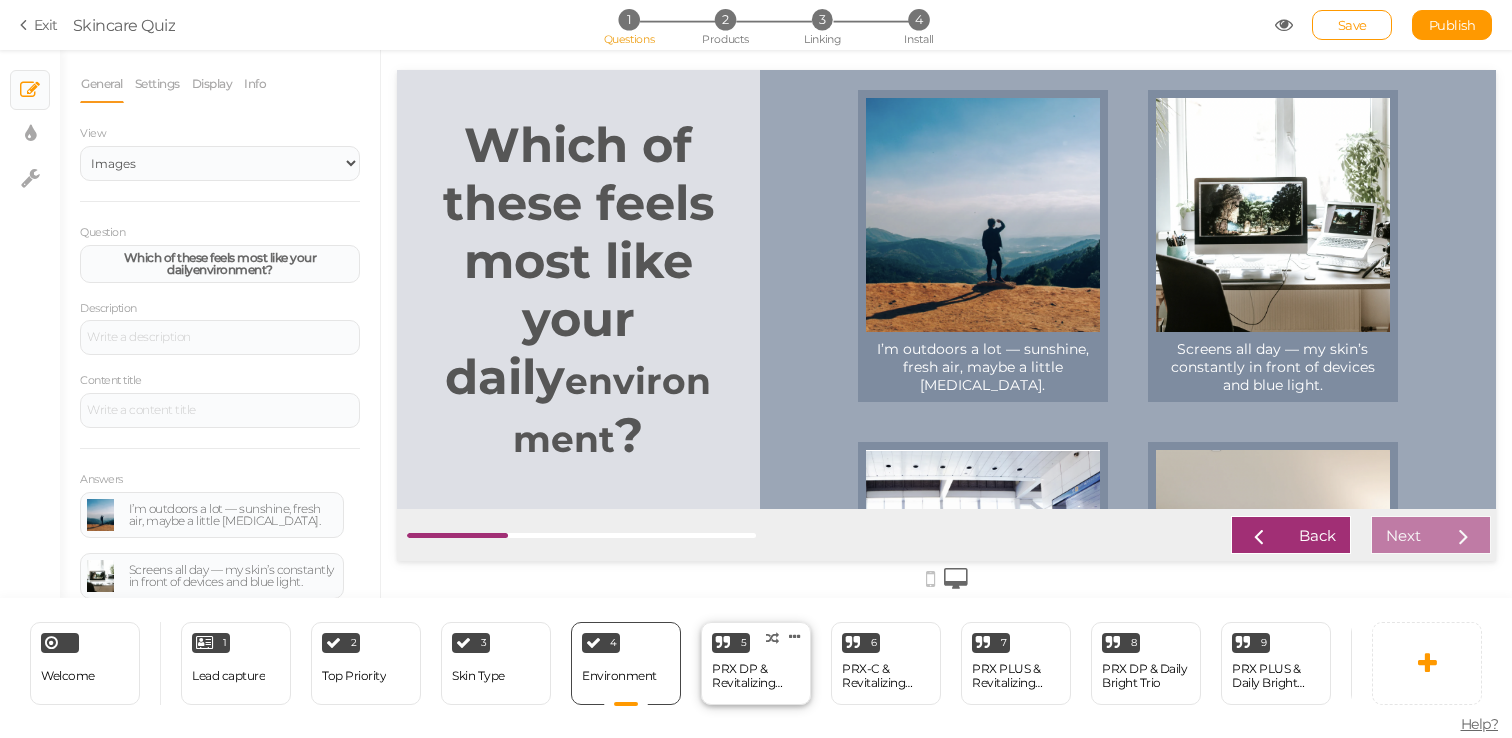 click on "5         PRX DP & Revitalizing Duo         × Define the conditions to show this slide.                     Clone             Change type             Delete" at bounding box center [756, 663] 